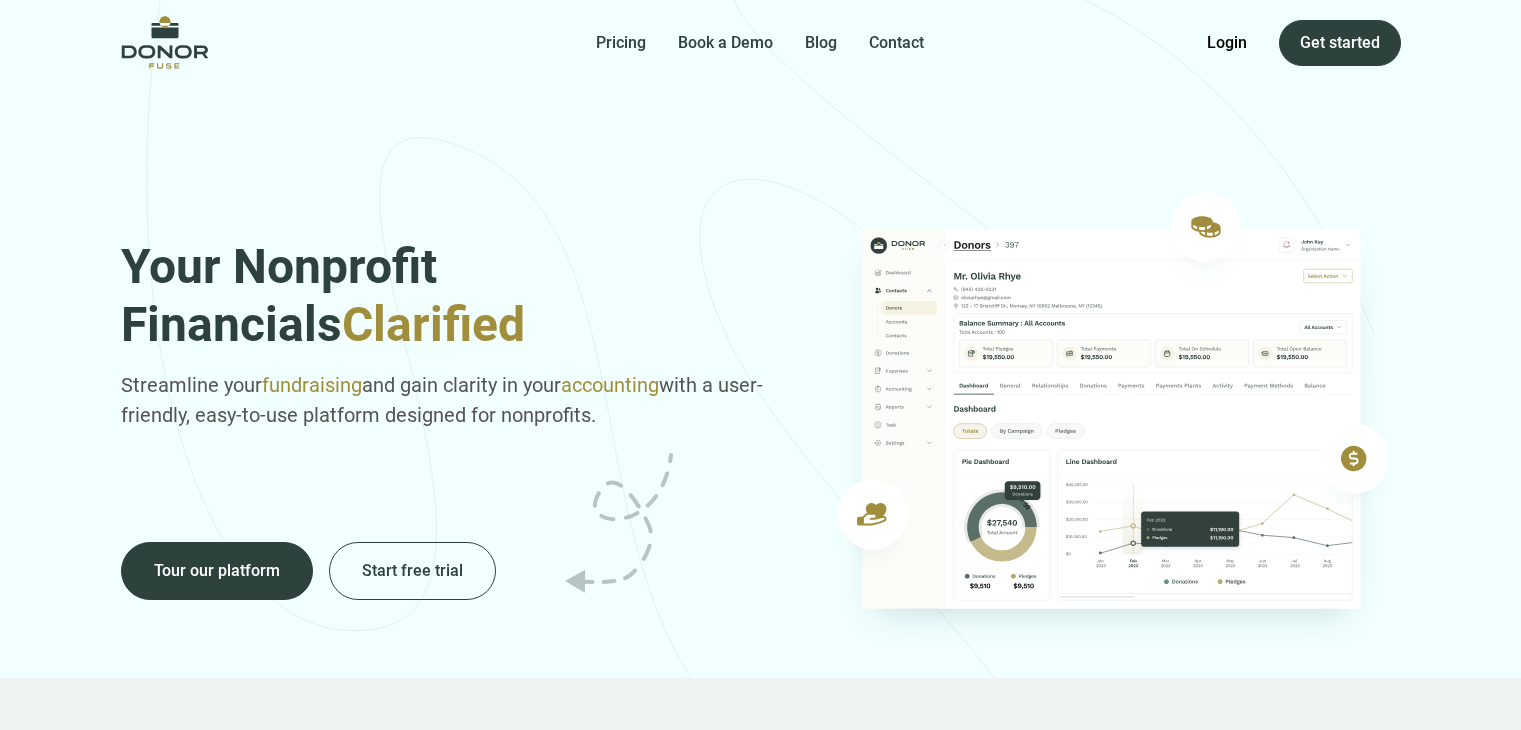 scroll, scrollTop: 0, scrollLeft: 0, axis: both 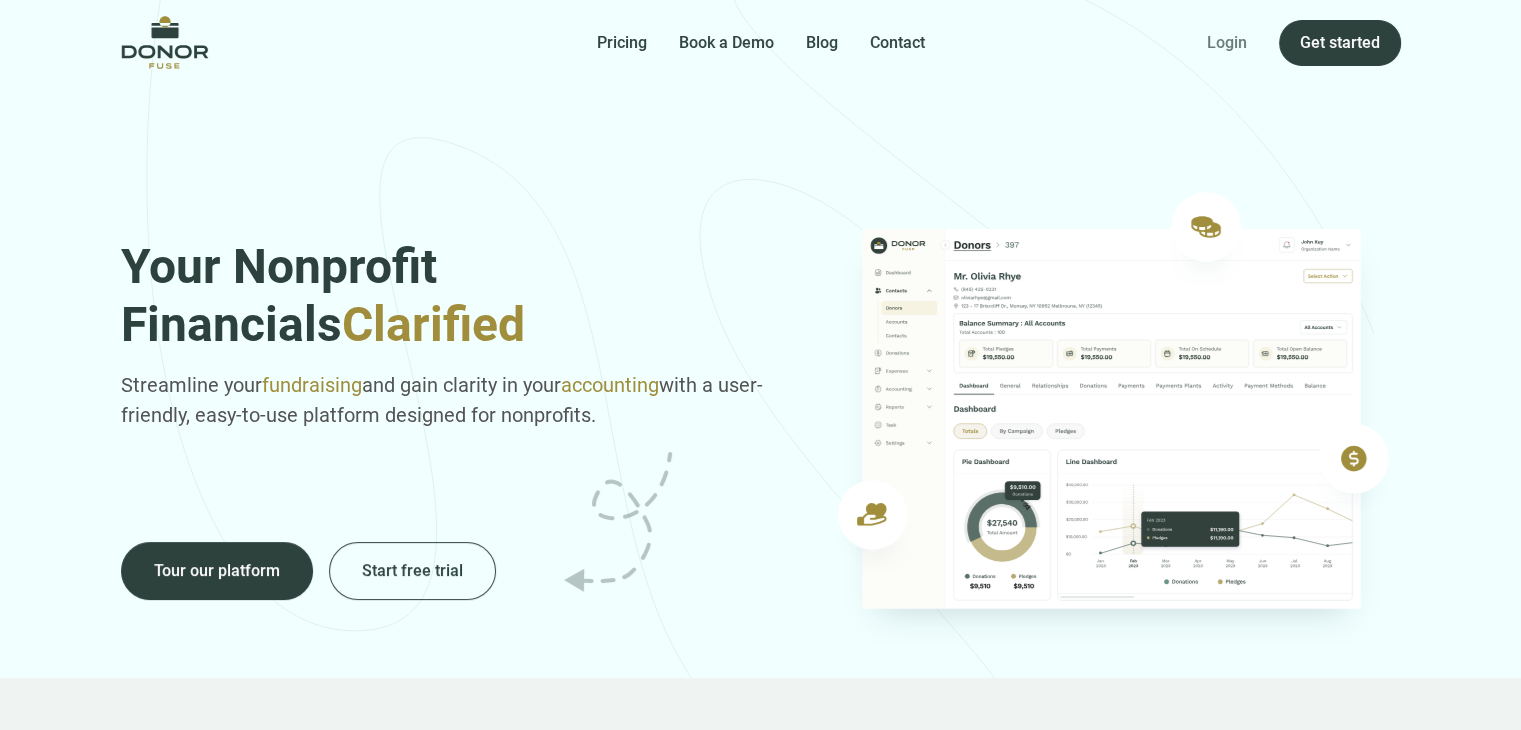 click on "Login" at bounding box center (1227, 43) 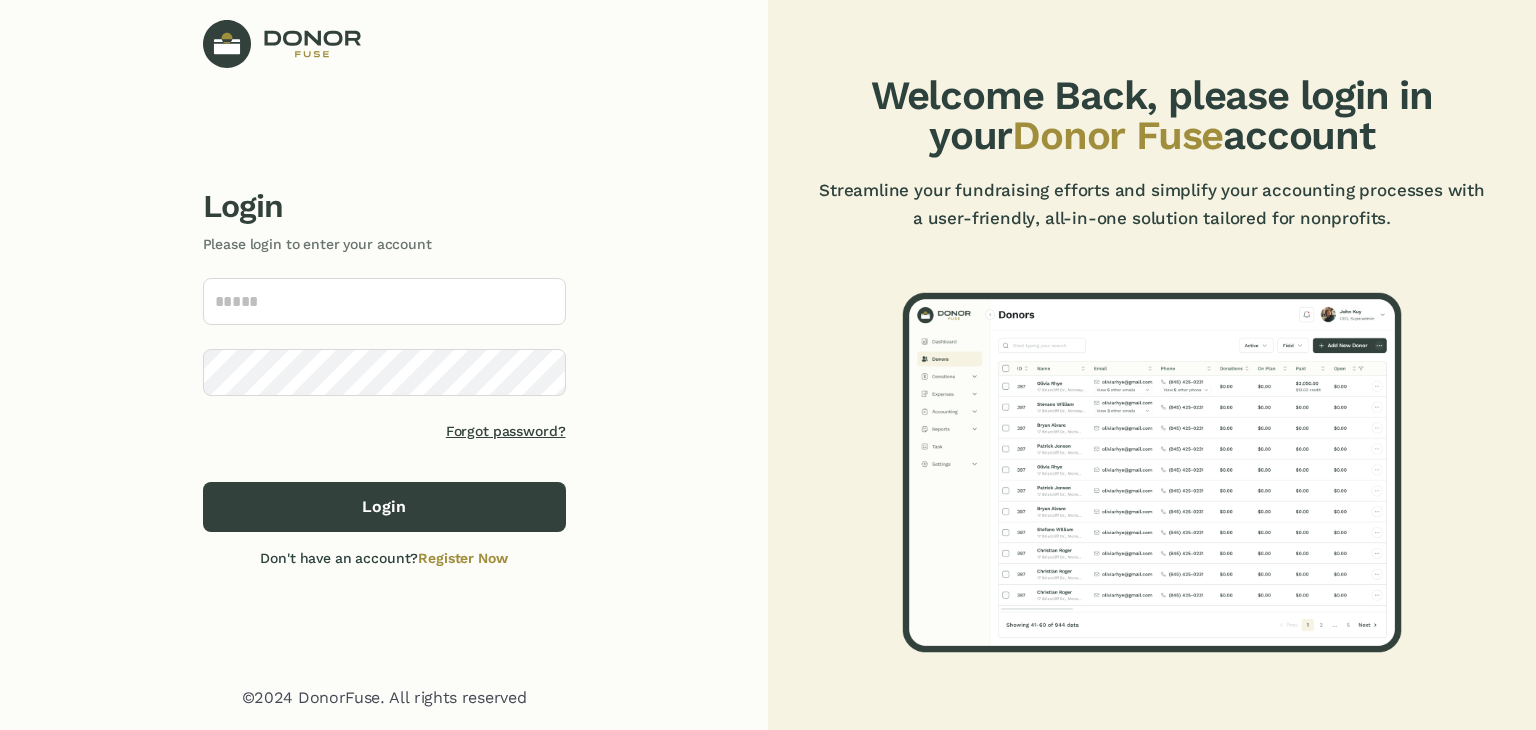 scroll, scrollTop: 0, scrollLeft: 0, axis: both 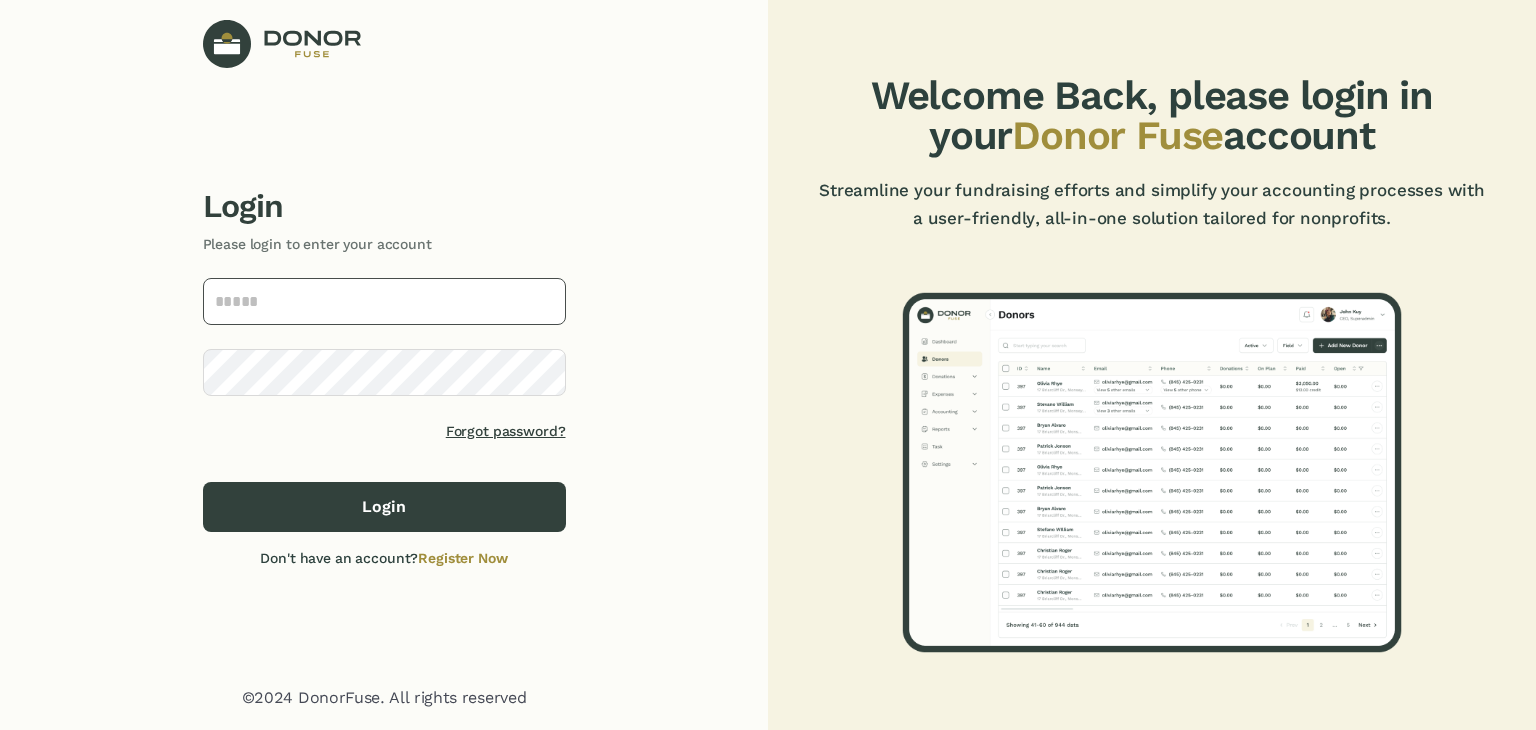 click 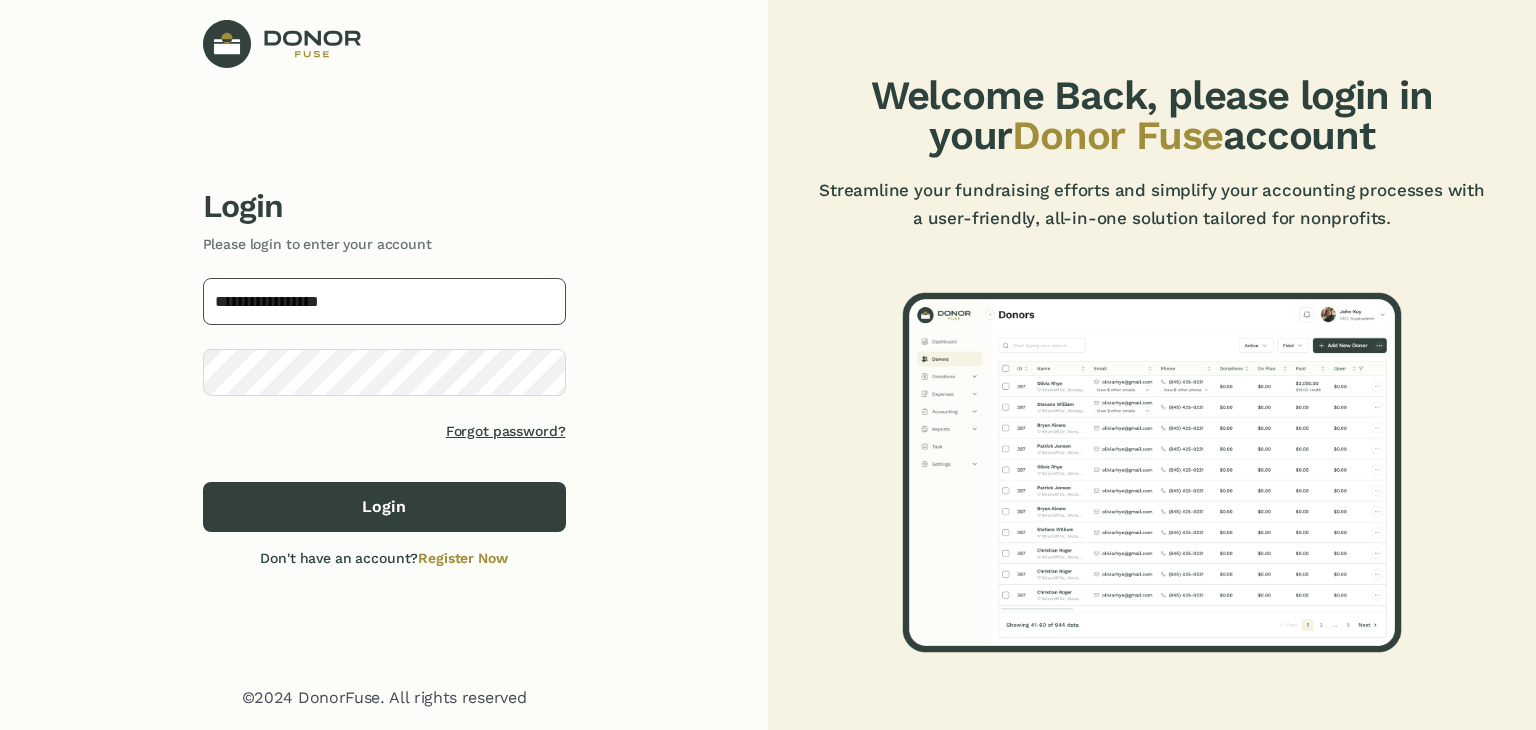 type on "**********" 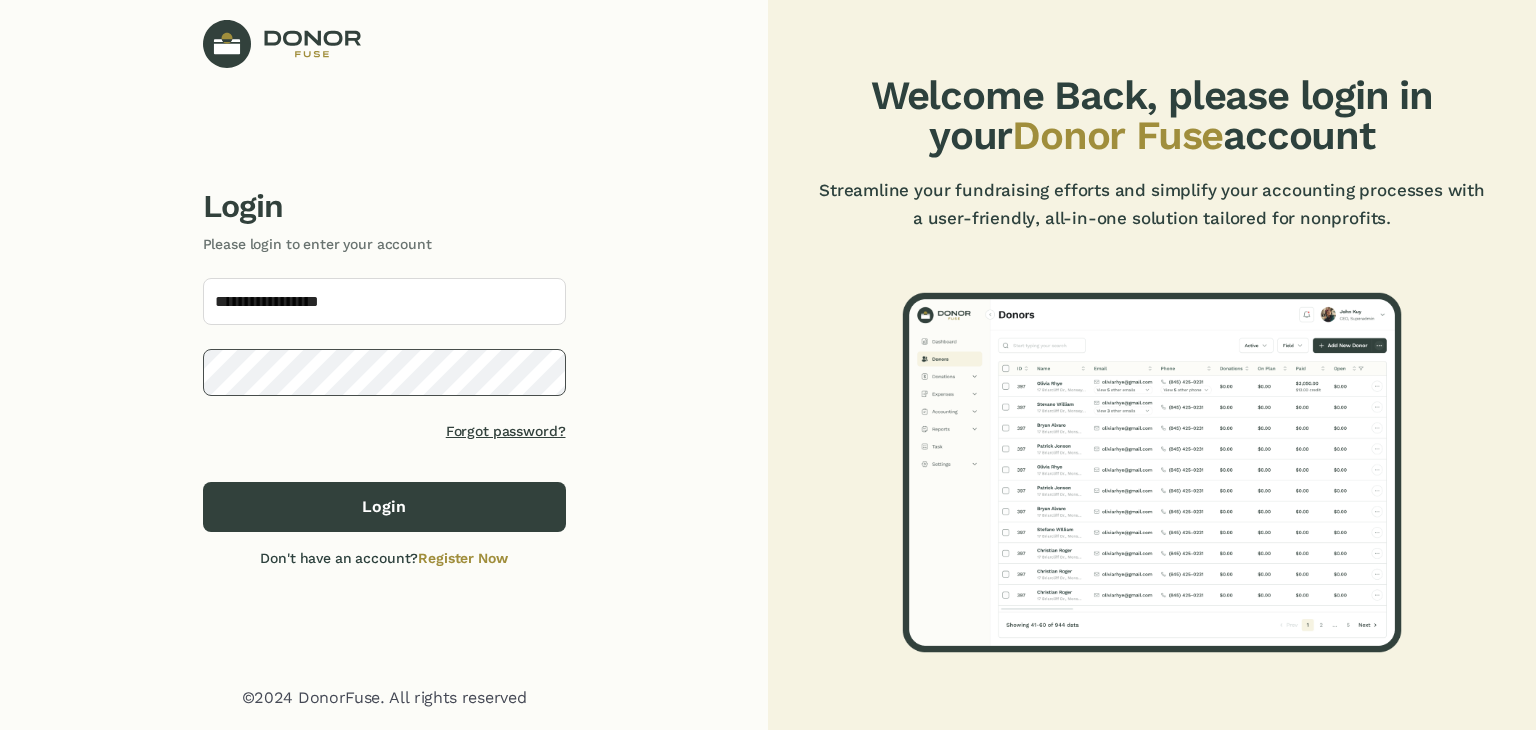 click on "Login" 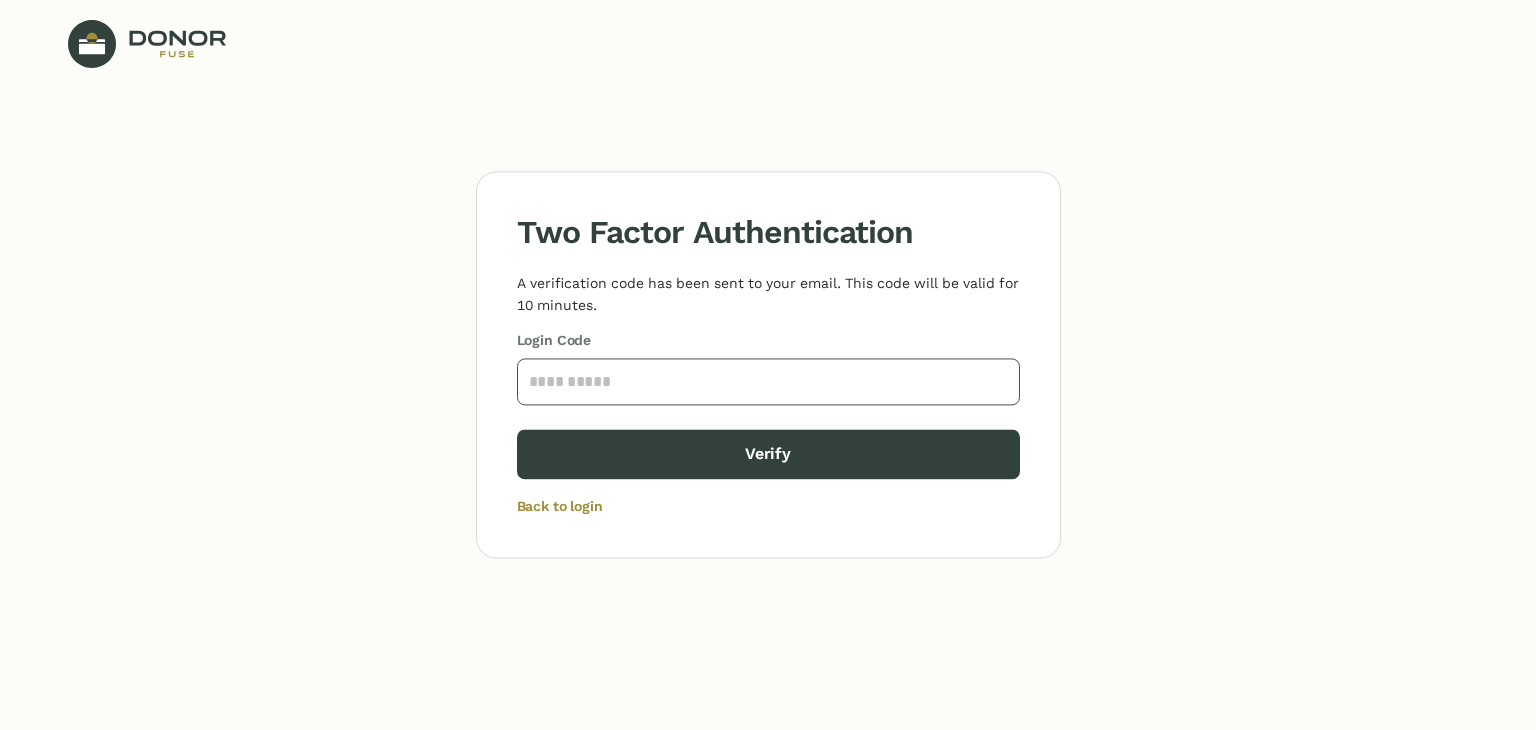 click 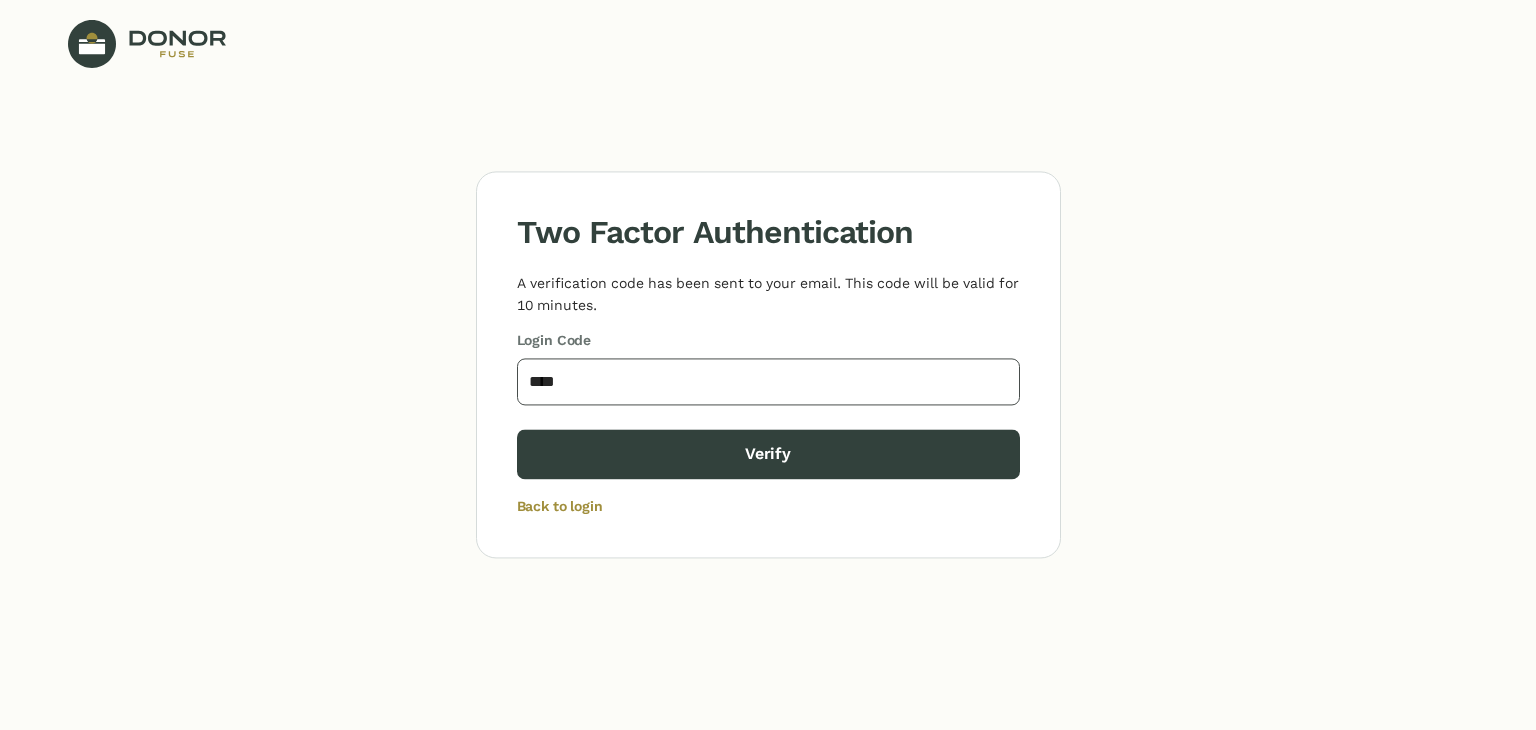 type on "****" 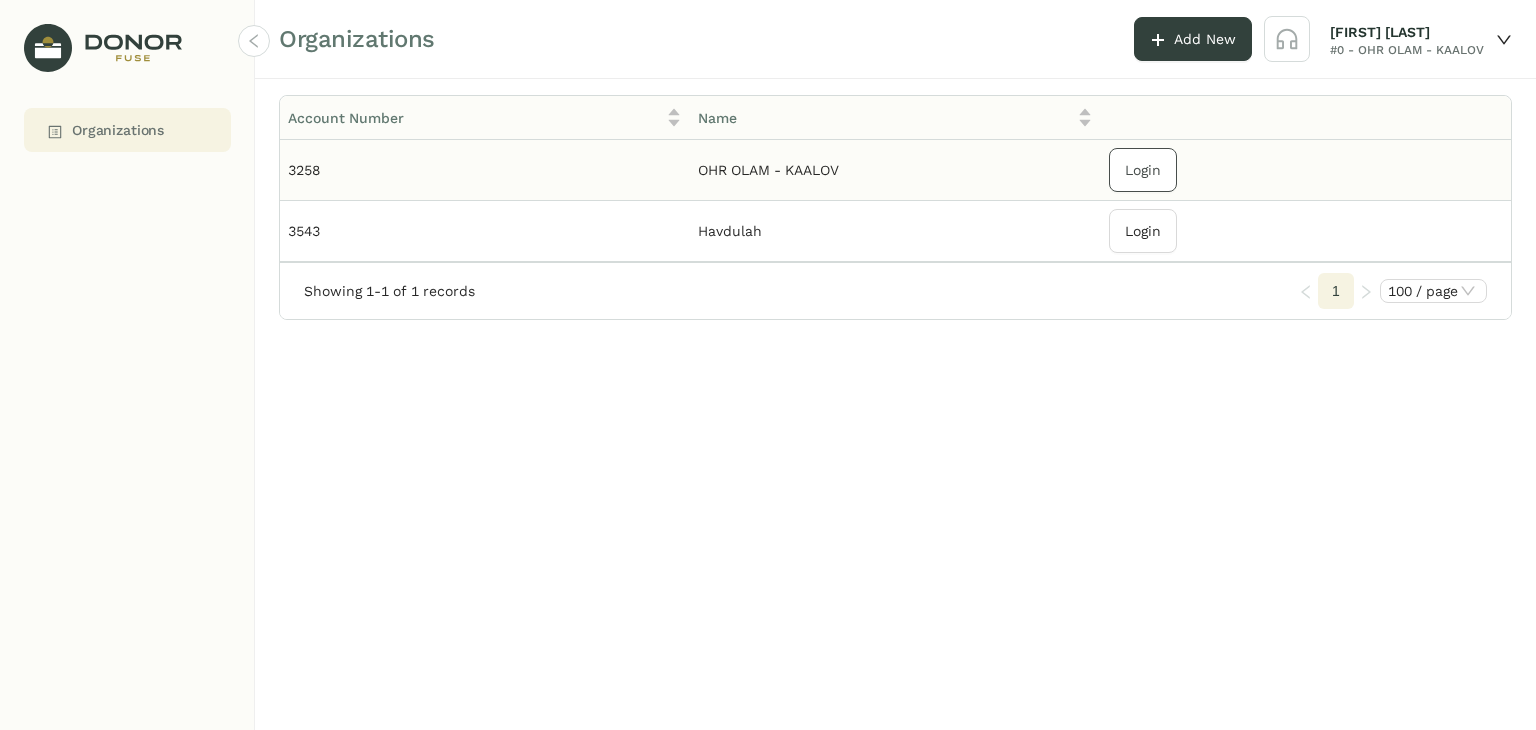 click on "Login" 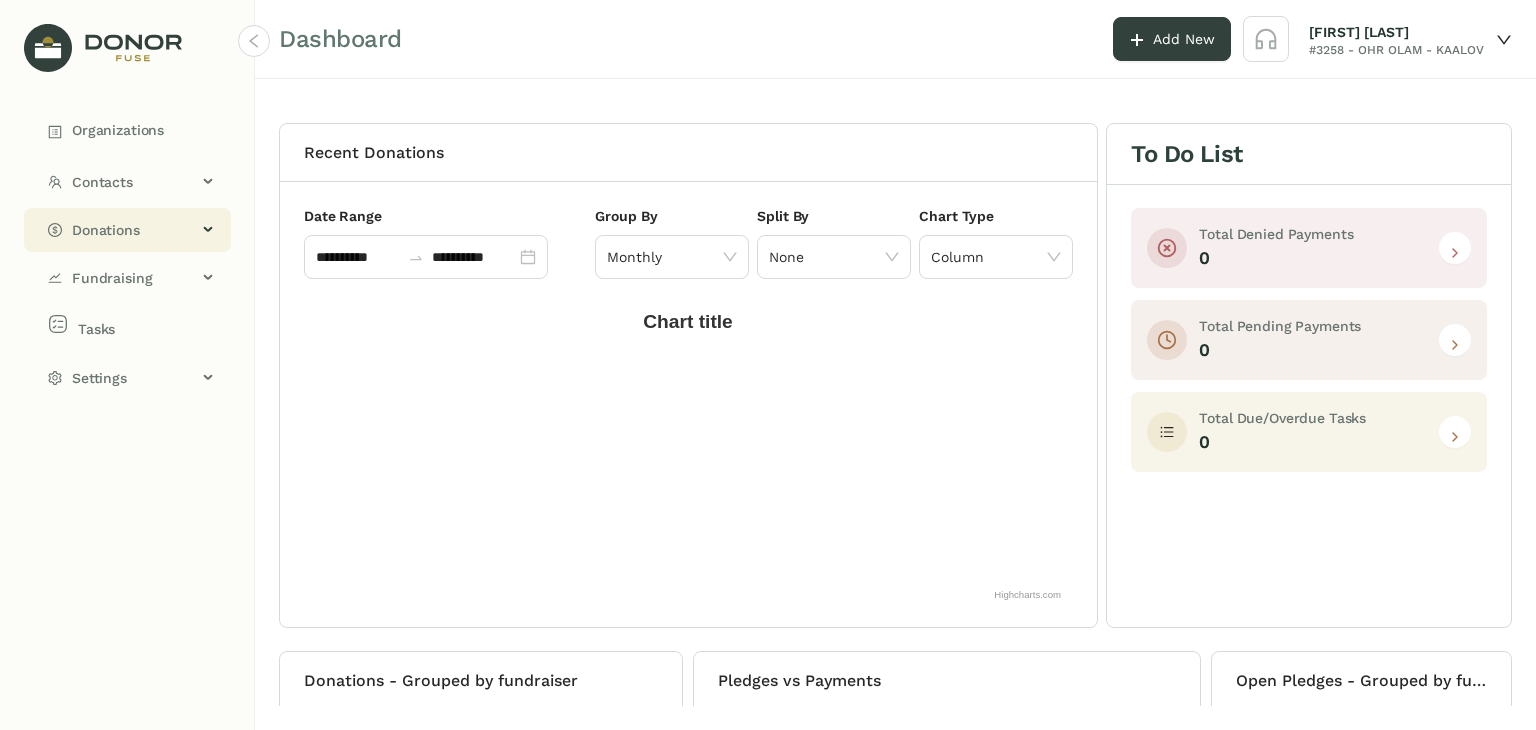 click on "Donations" 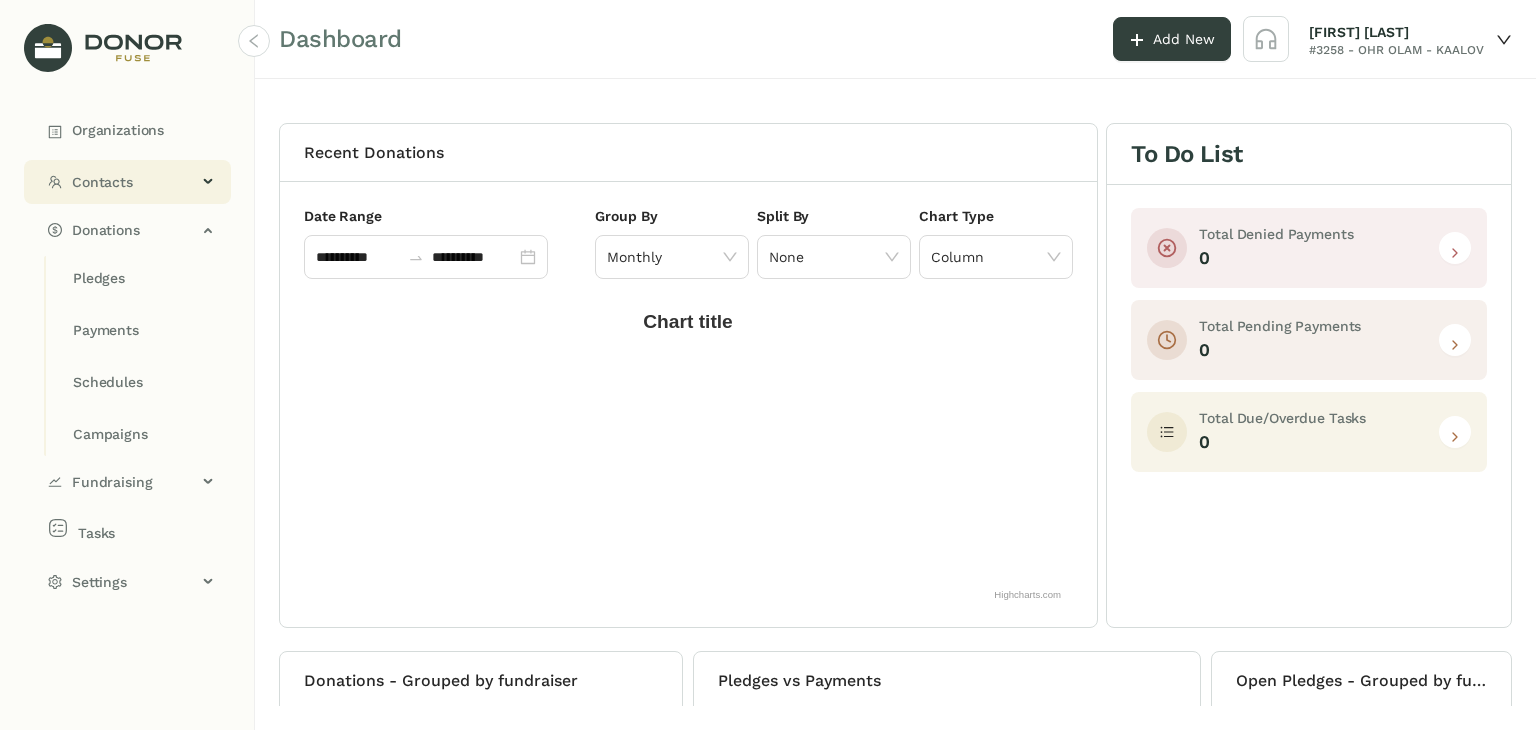click on "Contacts" 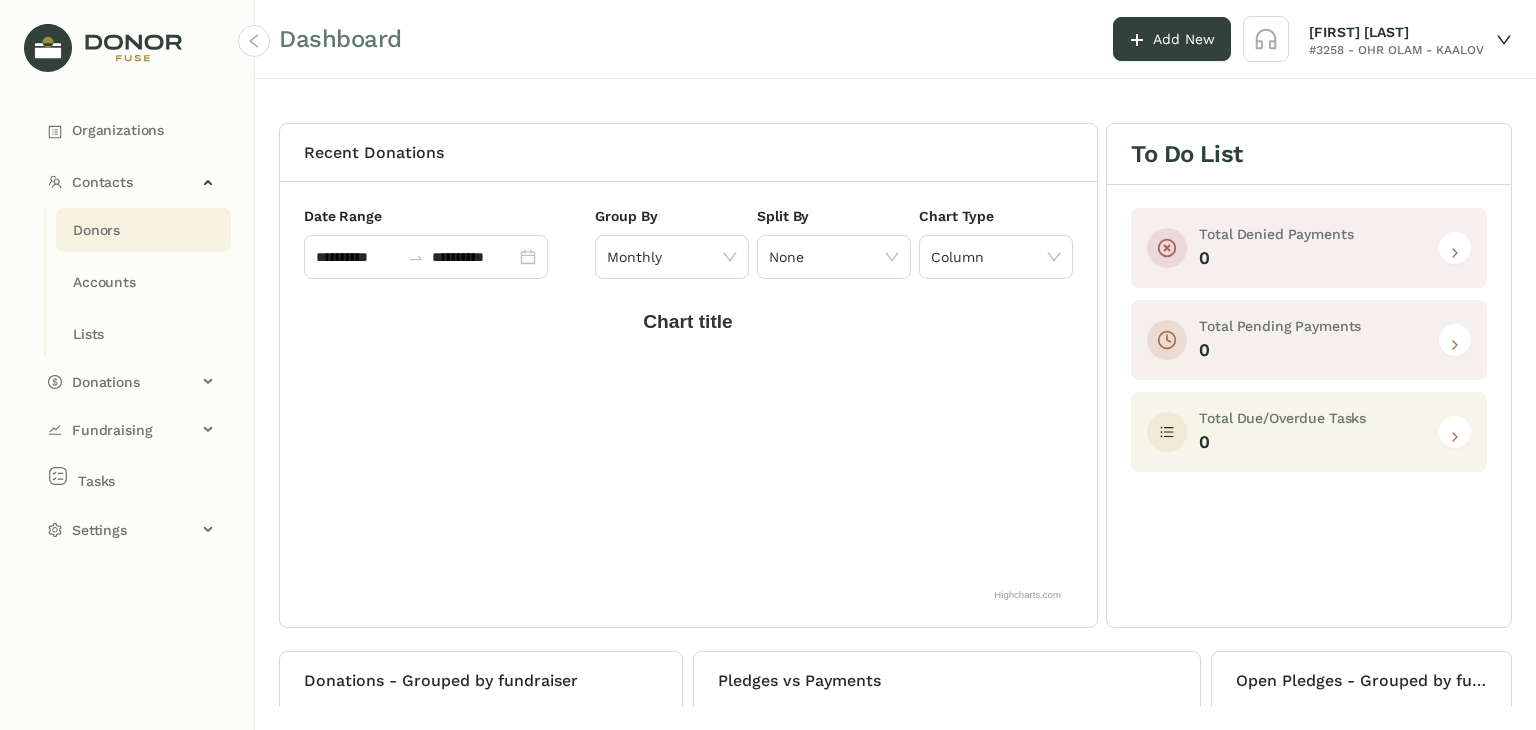 click on "Donors" 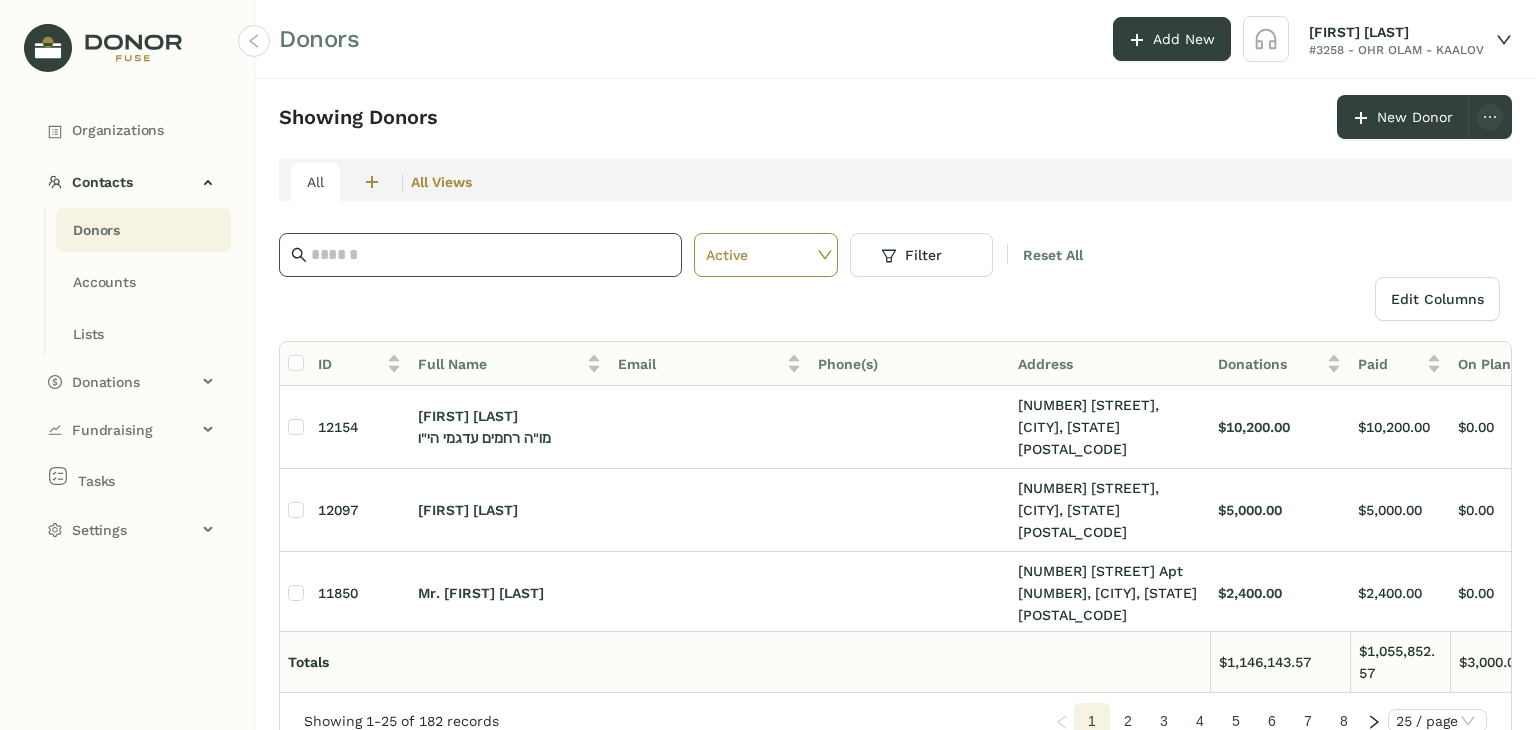 click 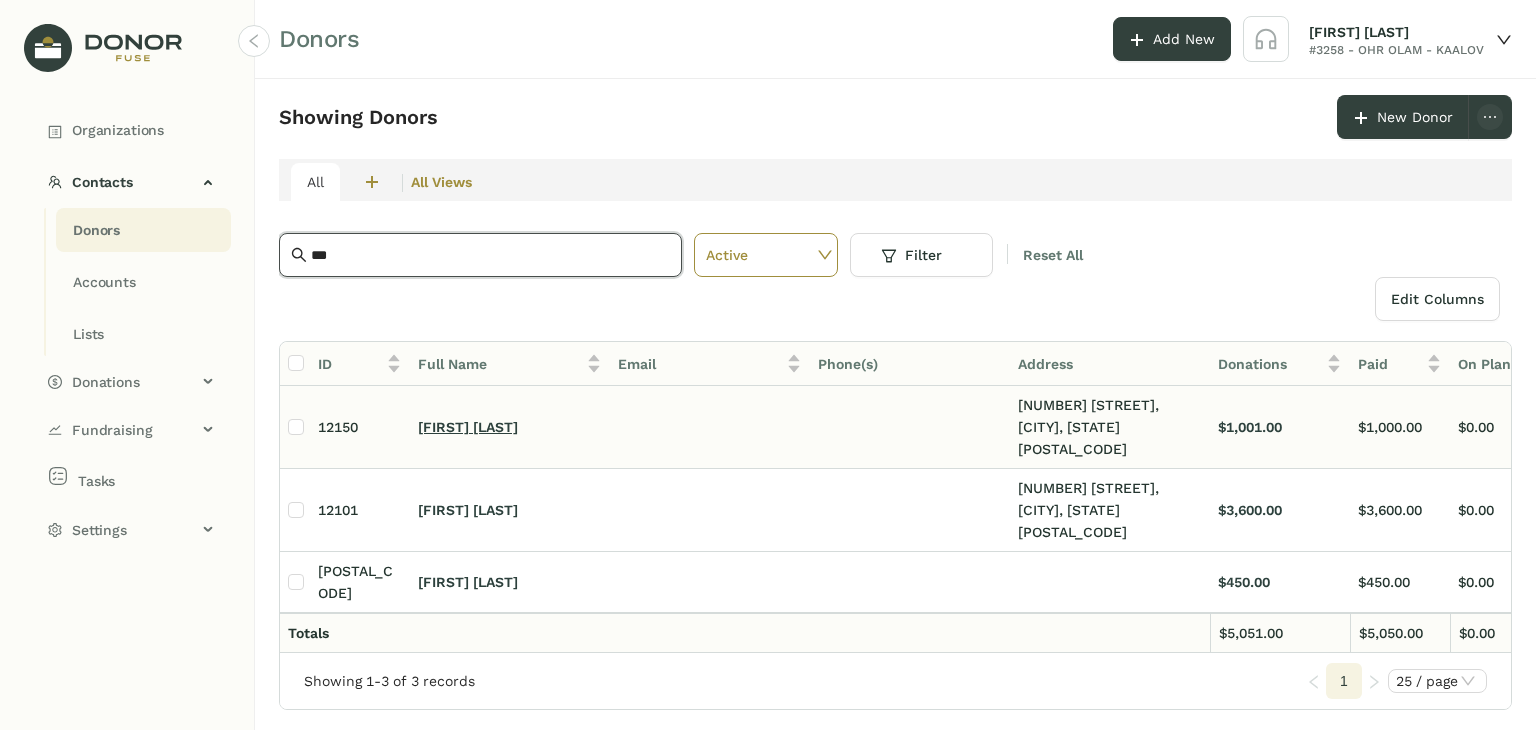 type on "***" 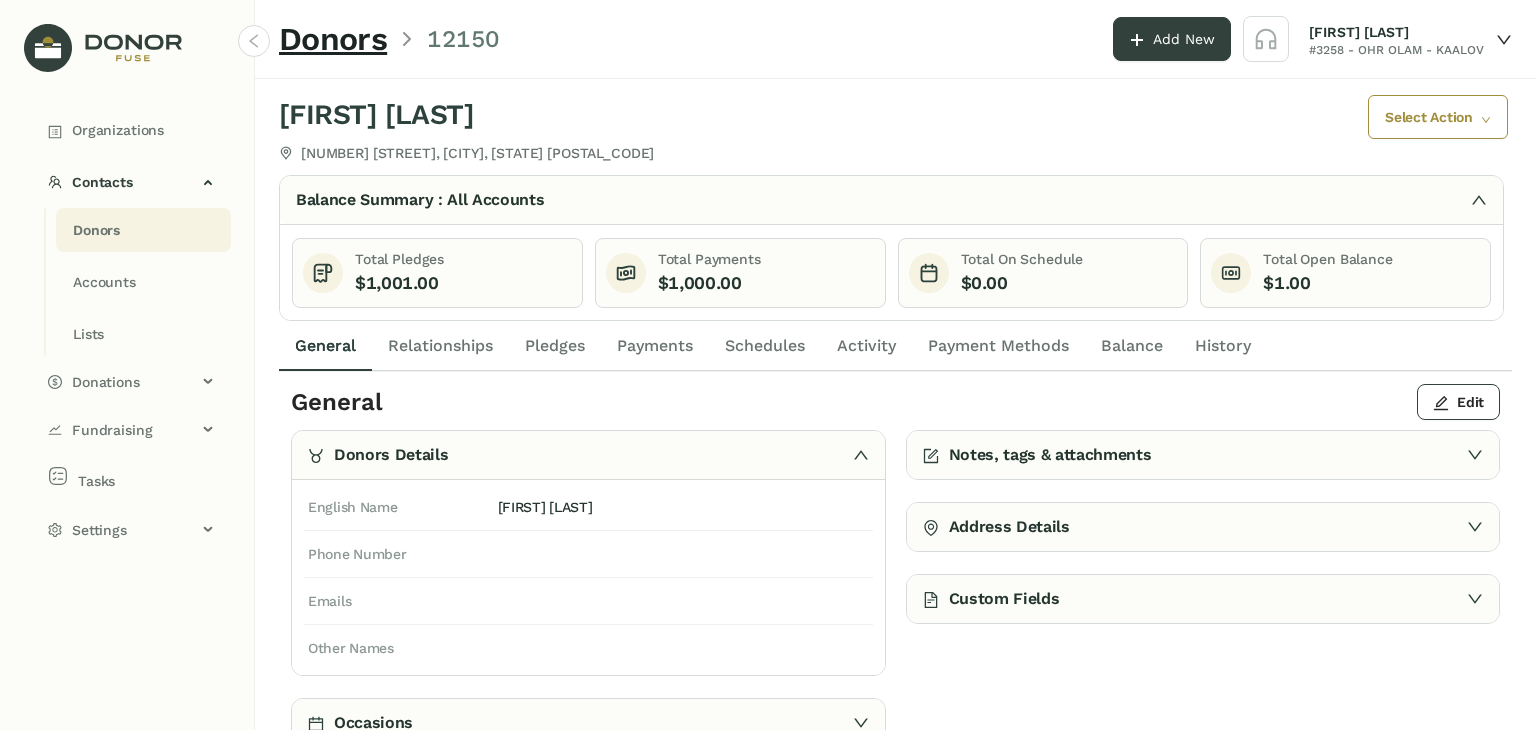click on "Payments" 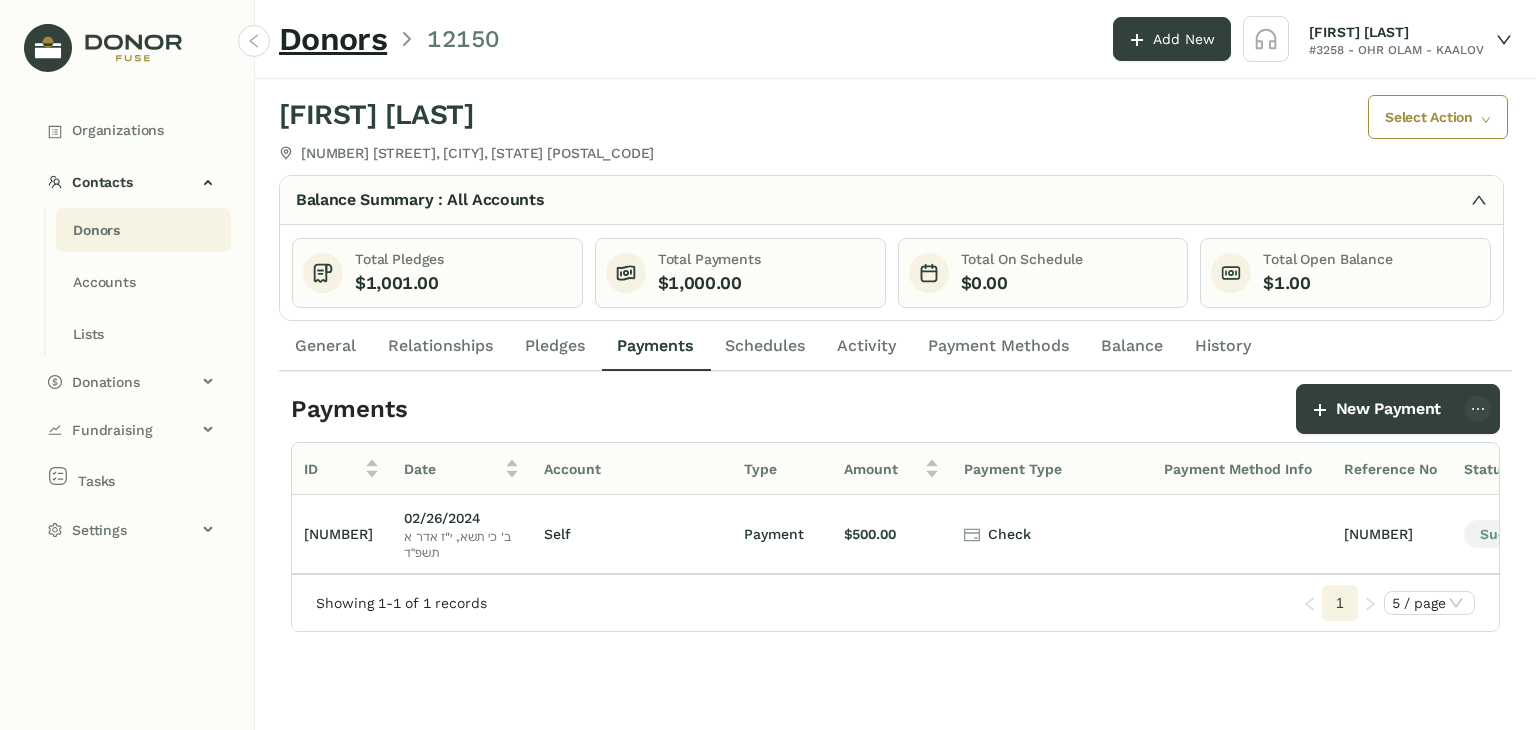 click on "Schedules" 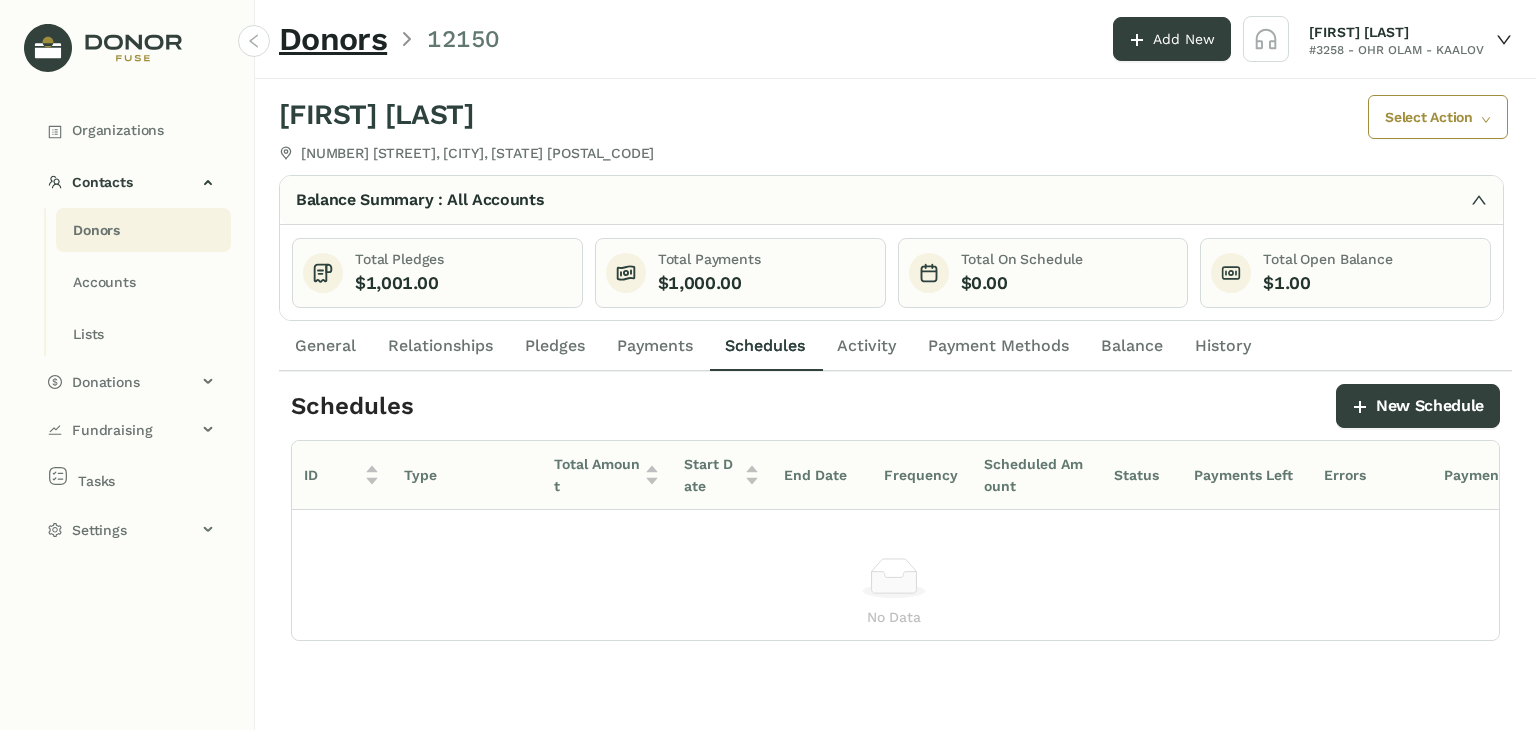 click on "Relationships" 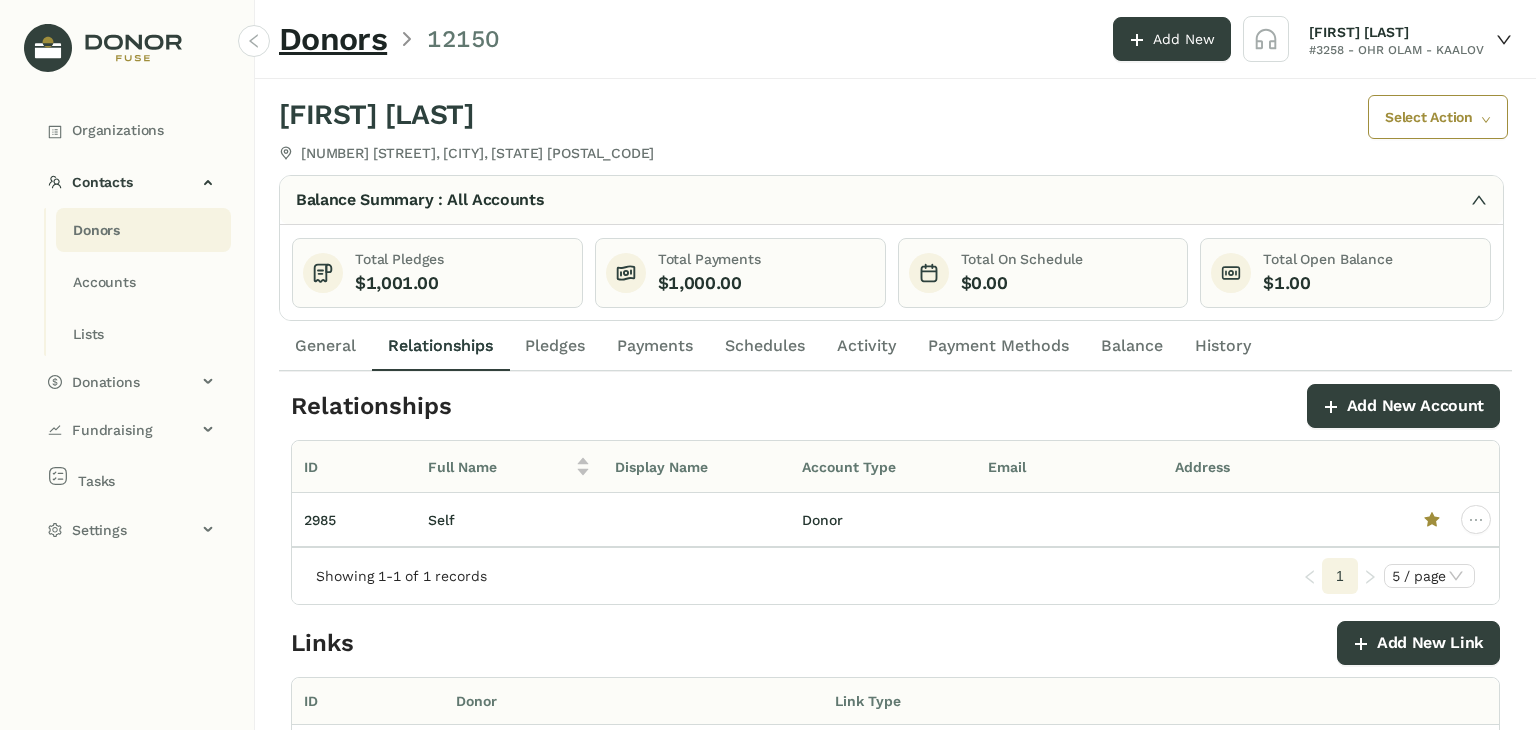 click on "Pledges" 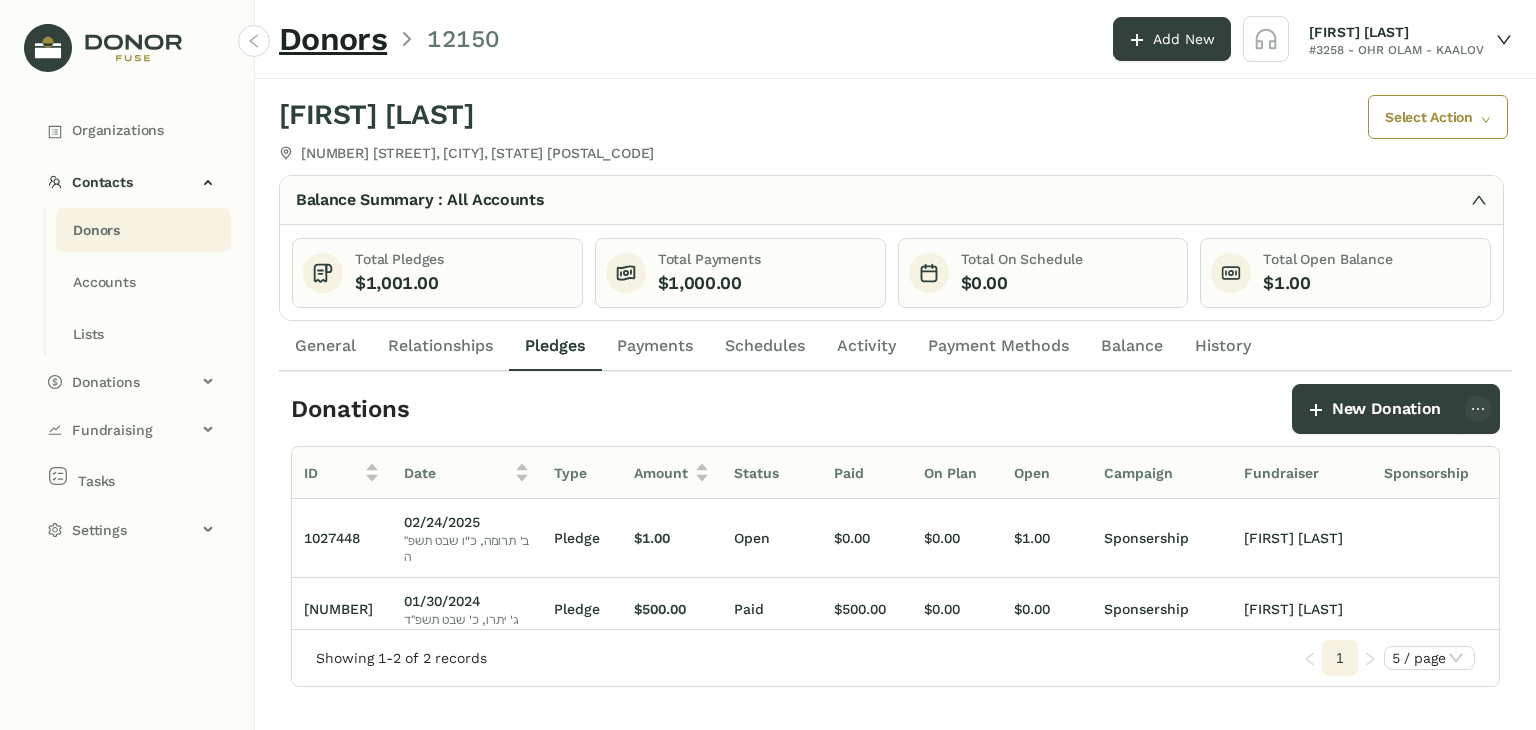 click on "Payments" 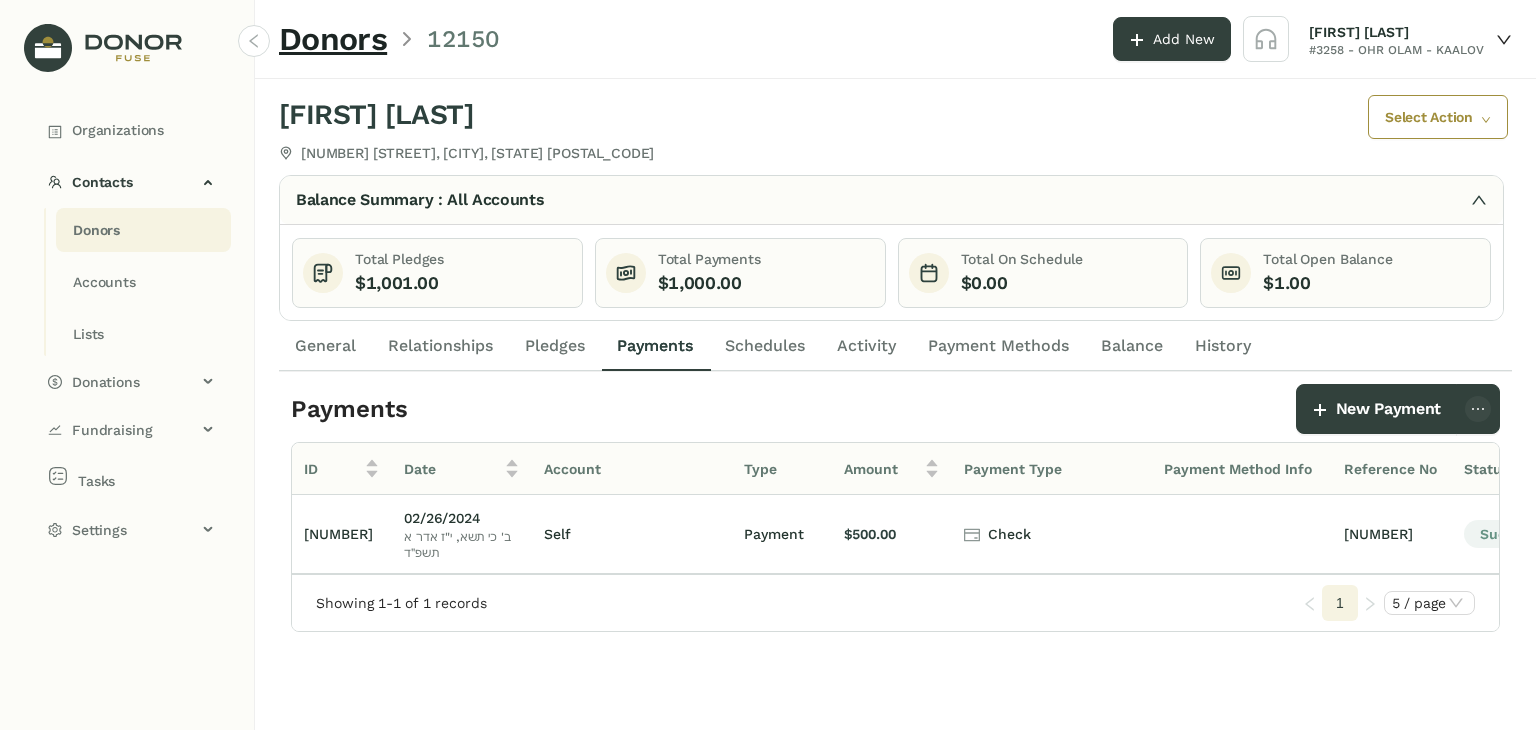 click on "Payments" 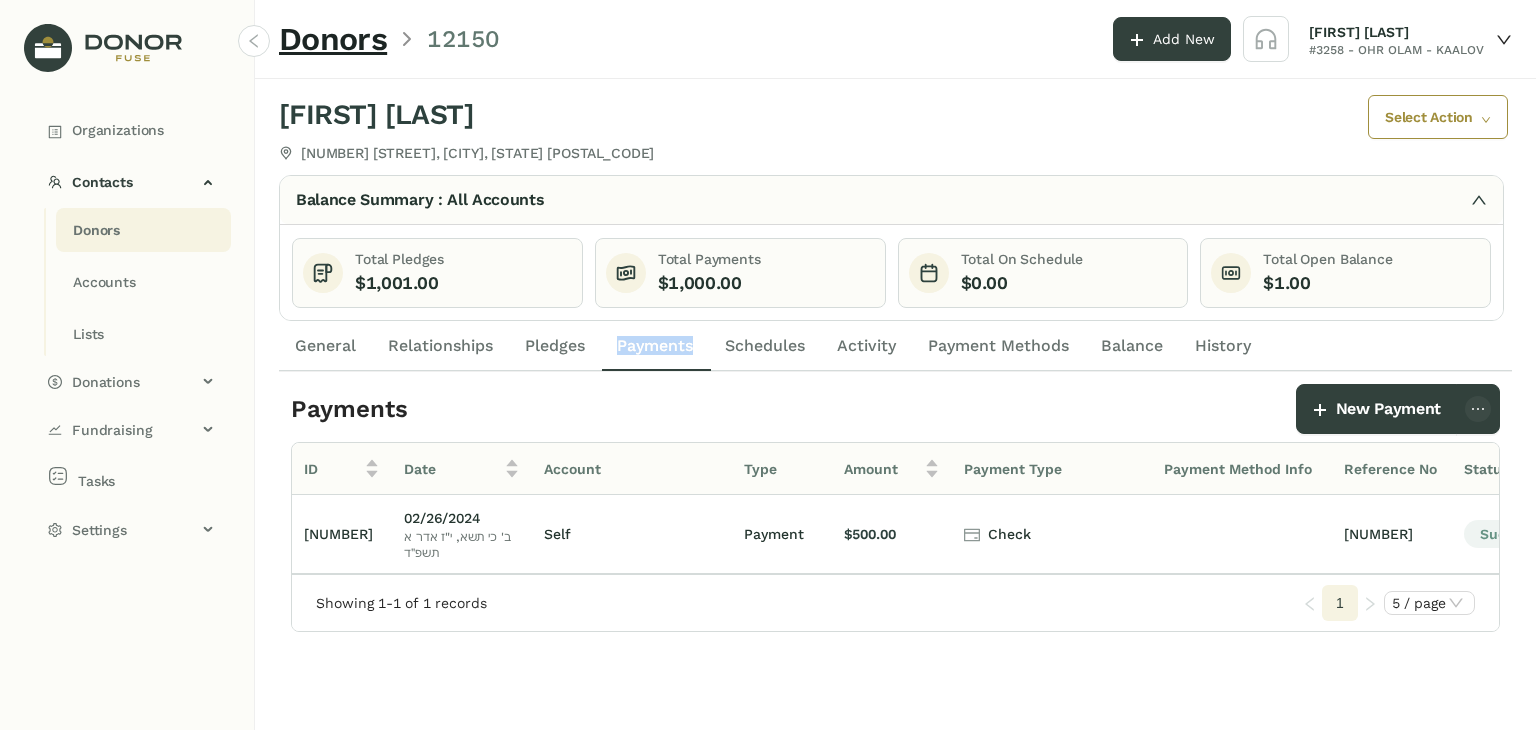 click on "Payments" 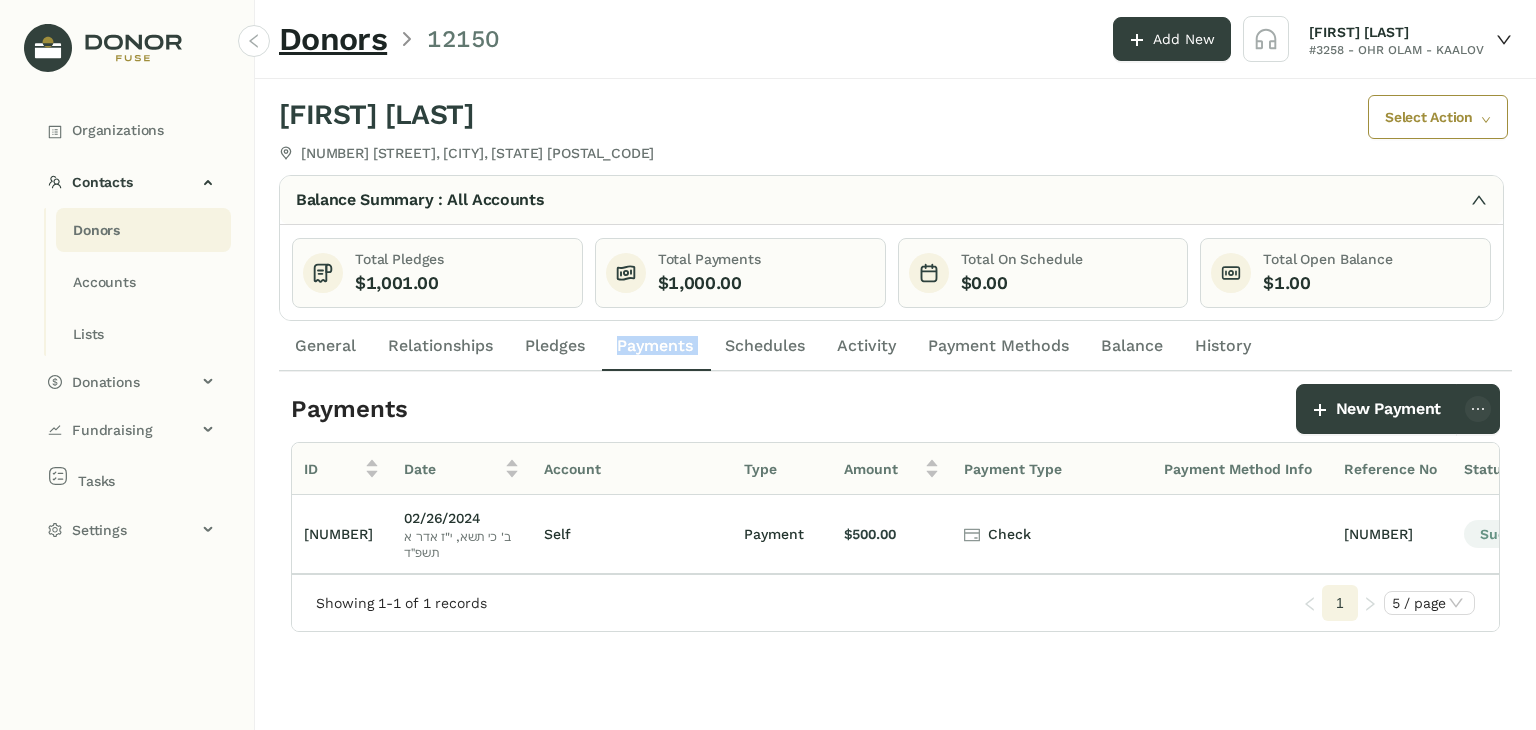 click on "Payments" 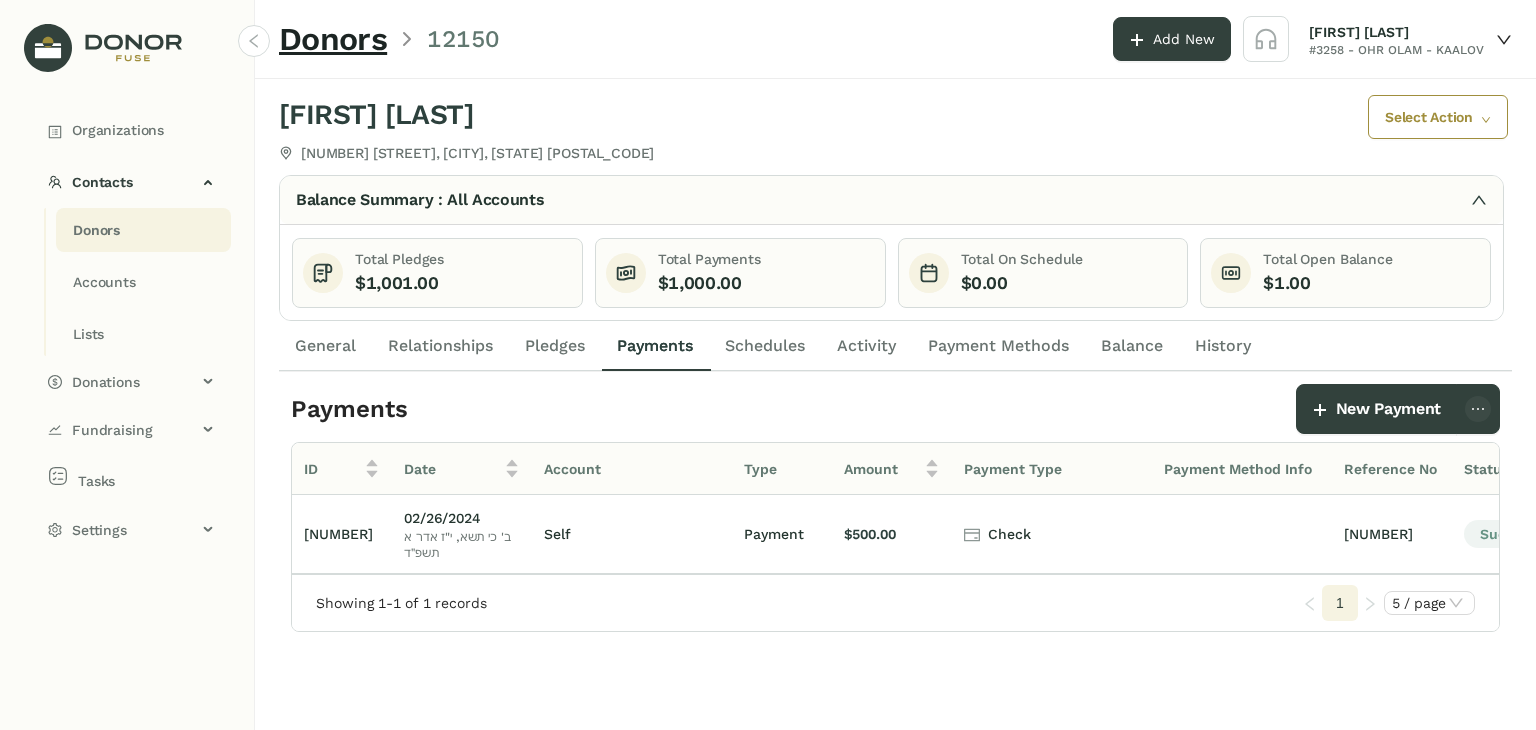 click on "$1,000.00" 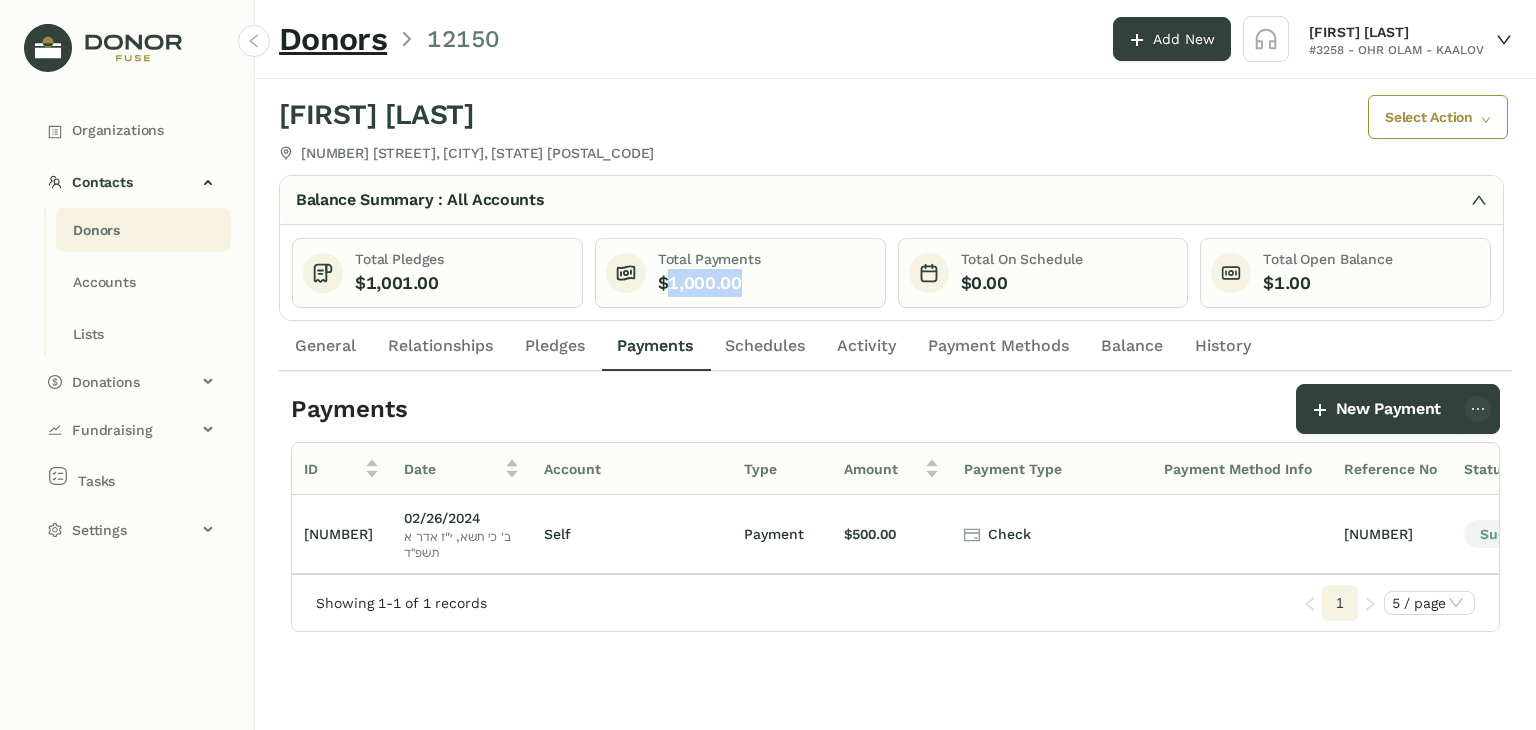click on "$1,000.00" 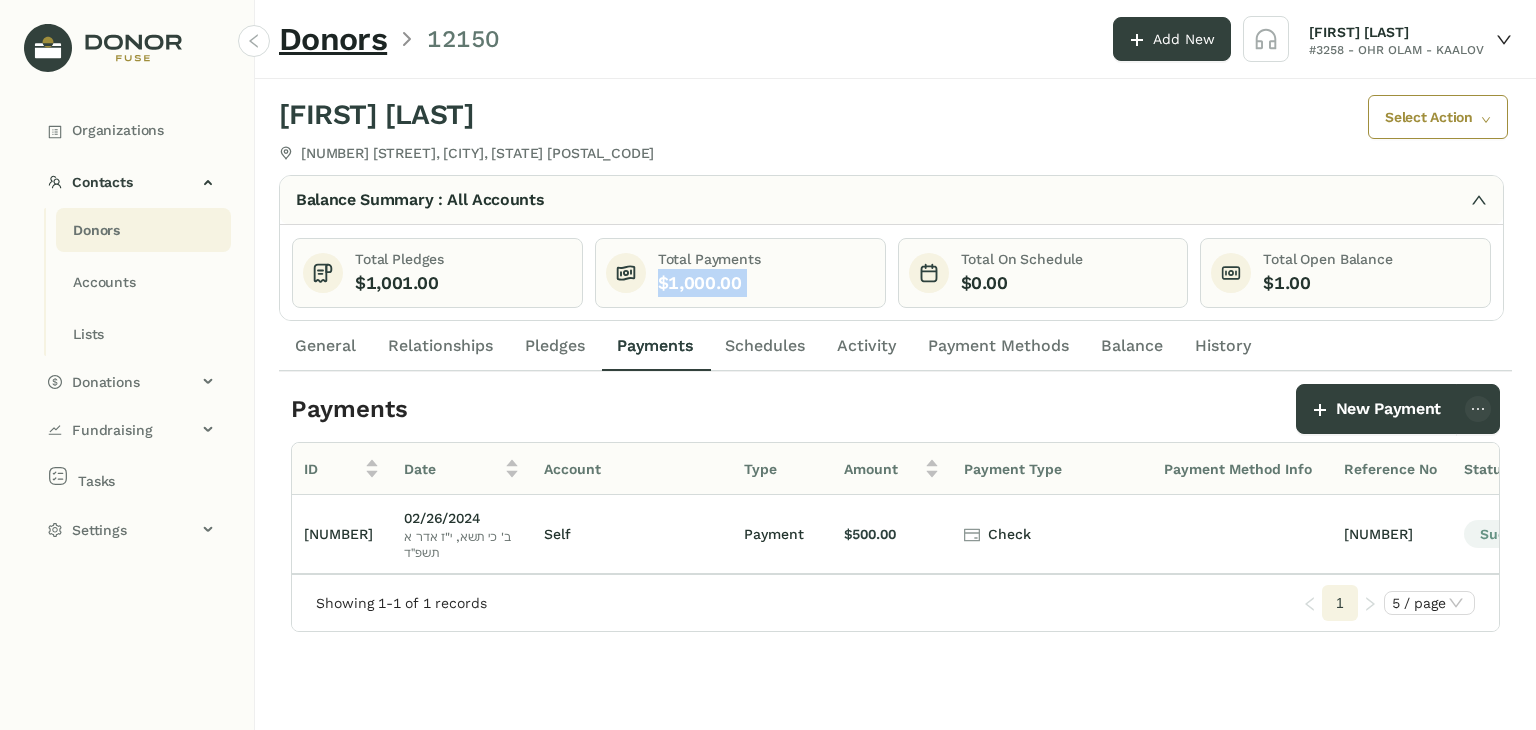 click on "$1,000.00" 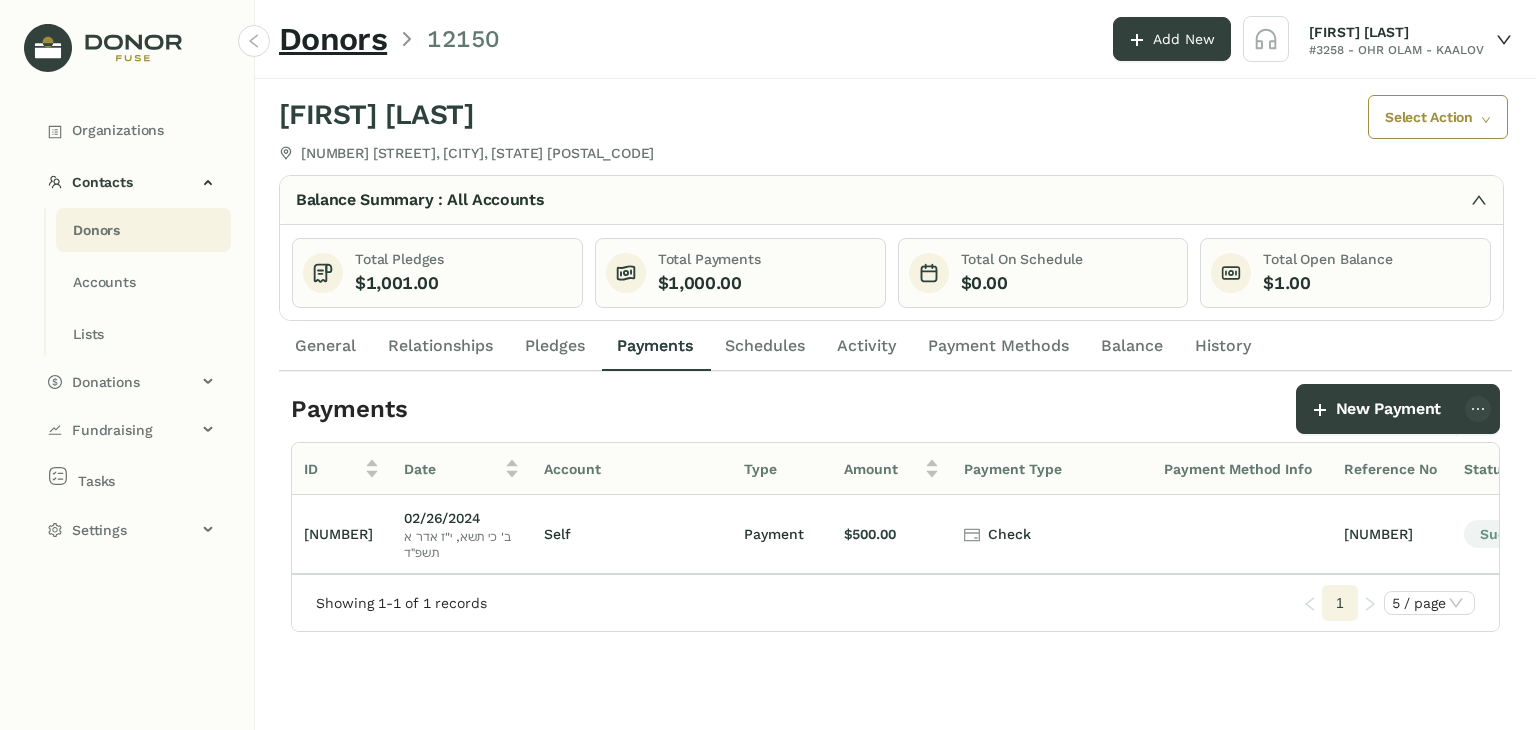 click on "Total Pledges" 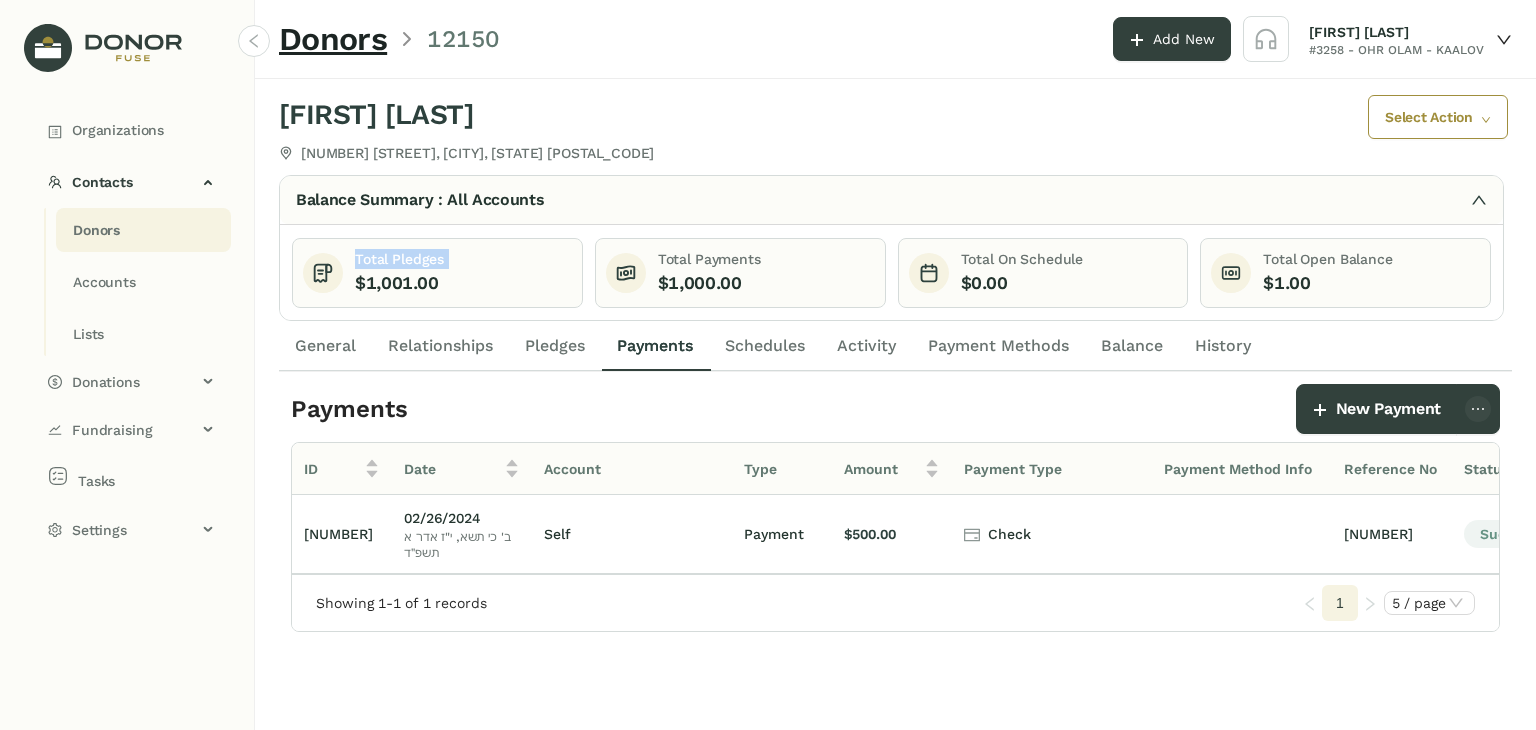 click on "Total Pledges" 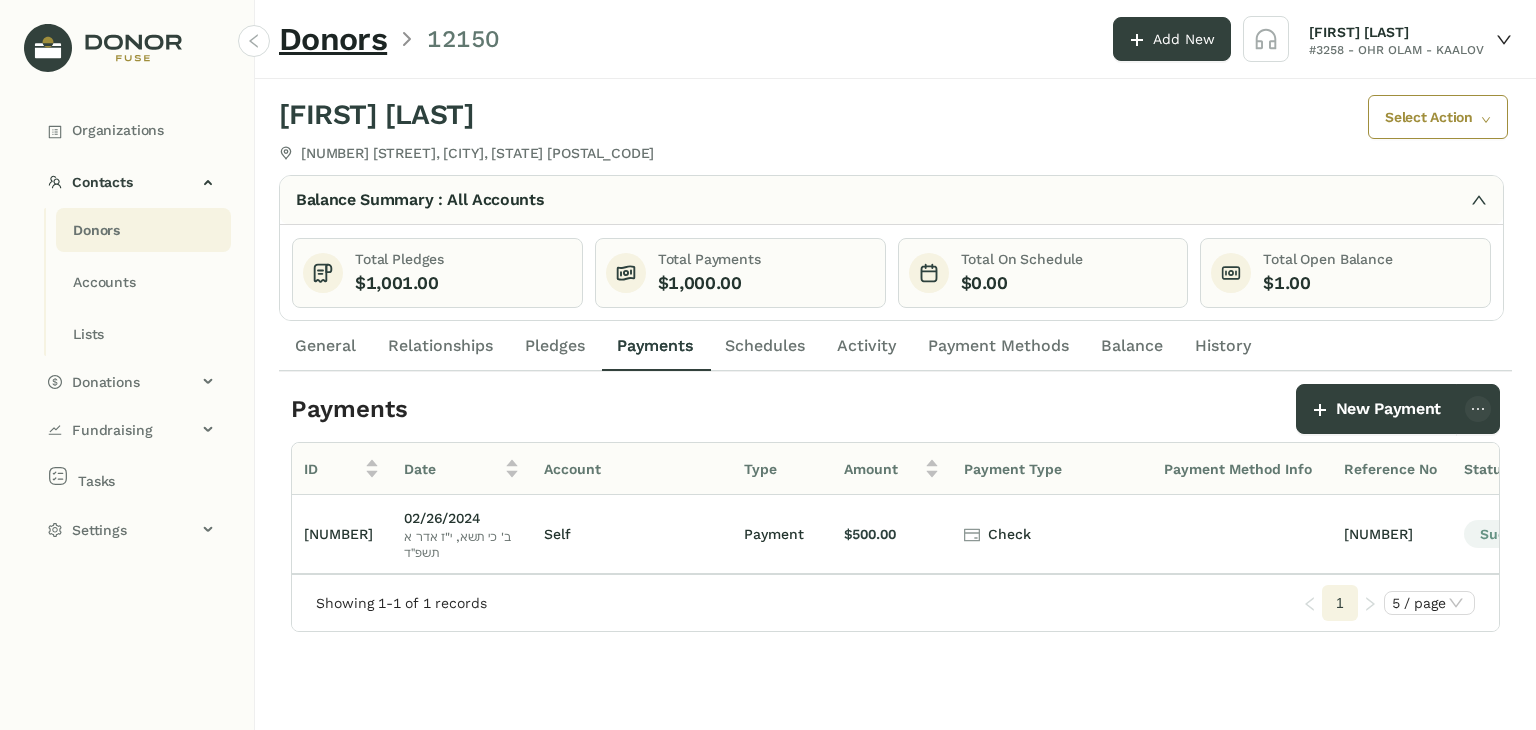 click on "Pledges" 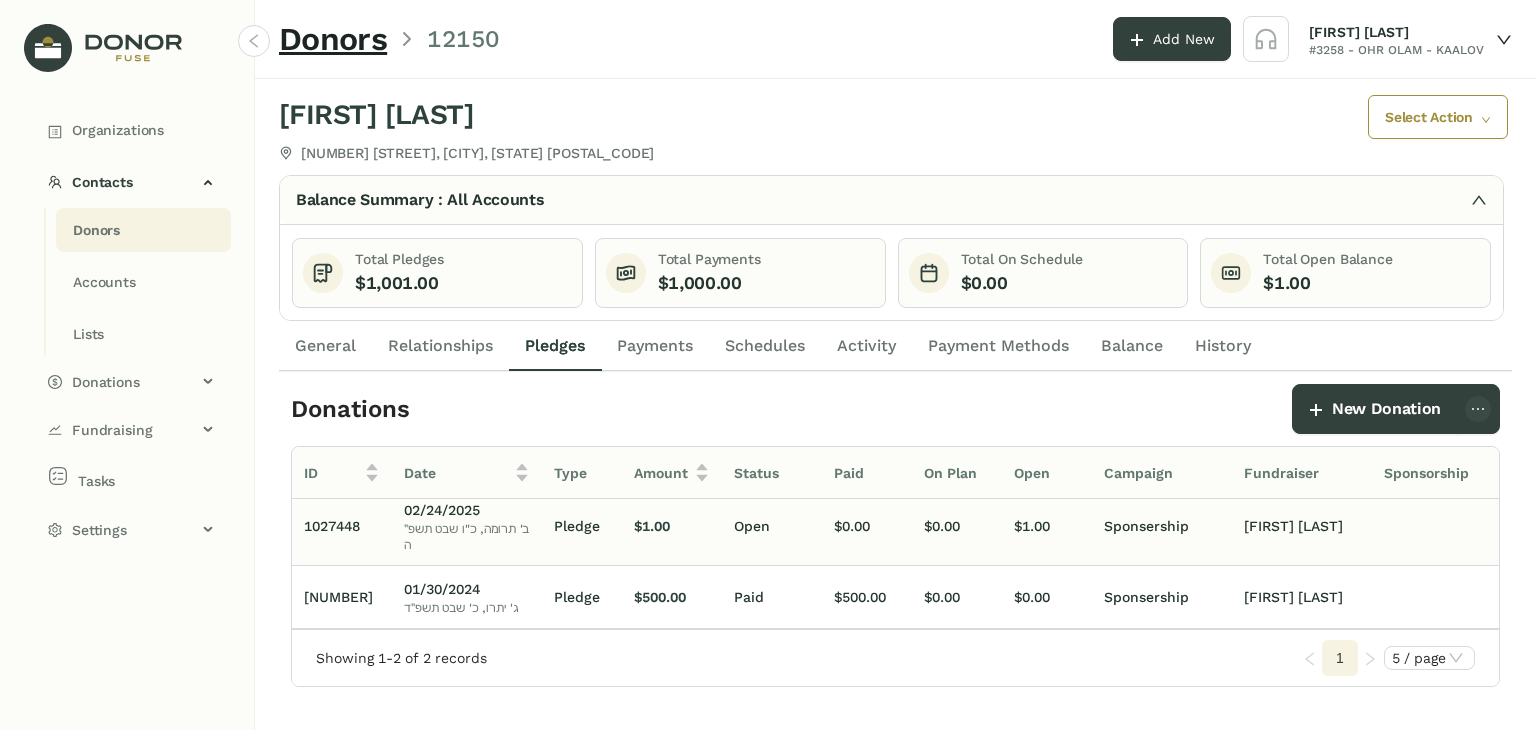 scroll, scrollTop: 0, scrollLeft: 0, axis: both 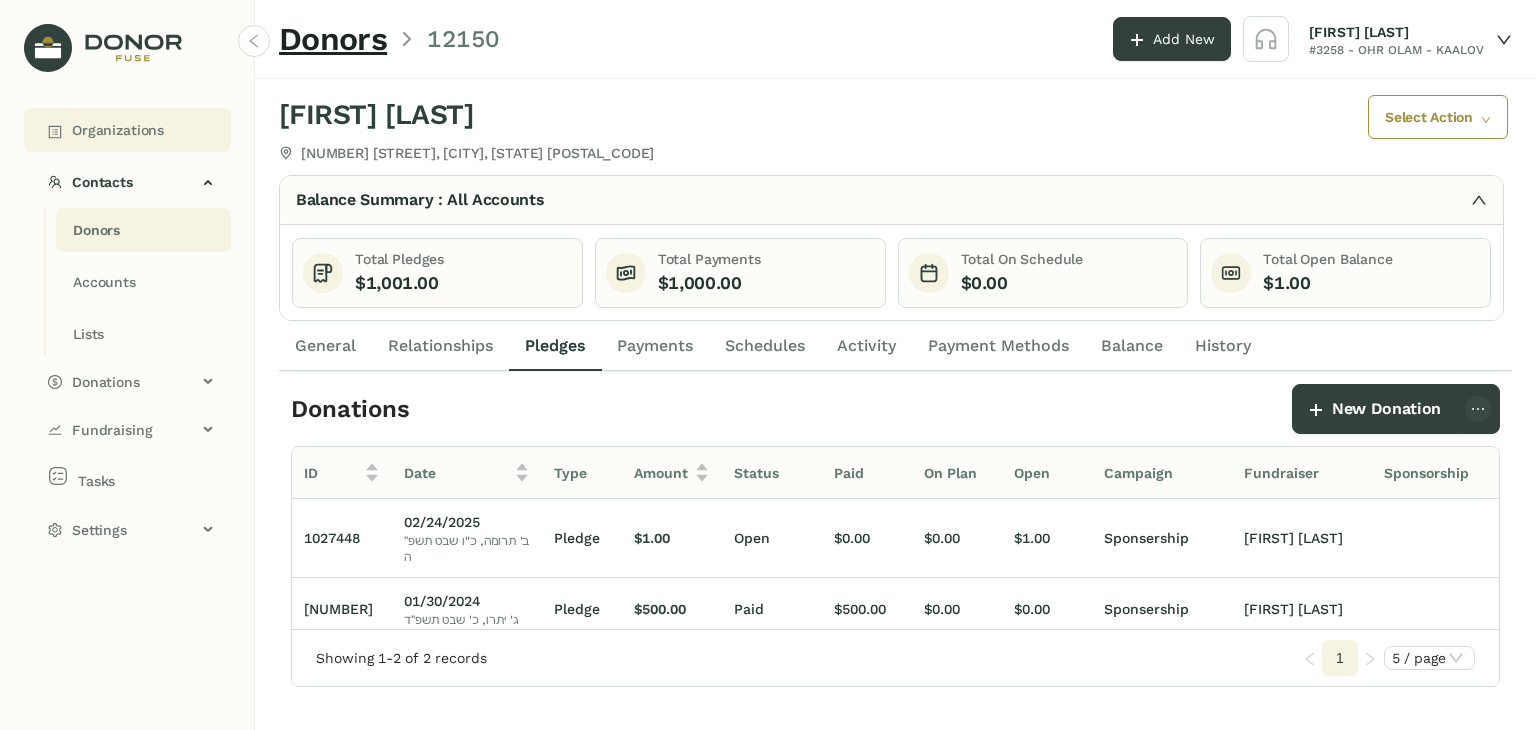 click on "Organizations" 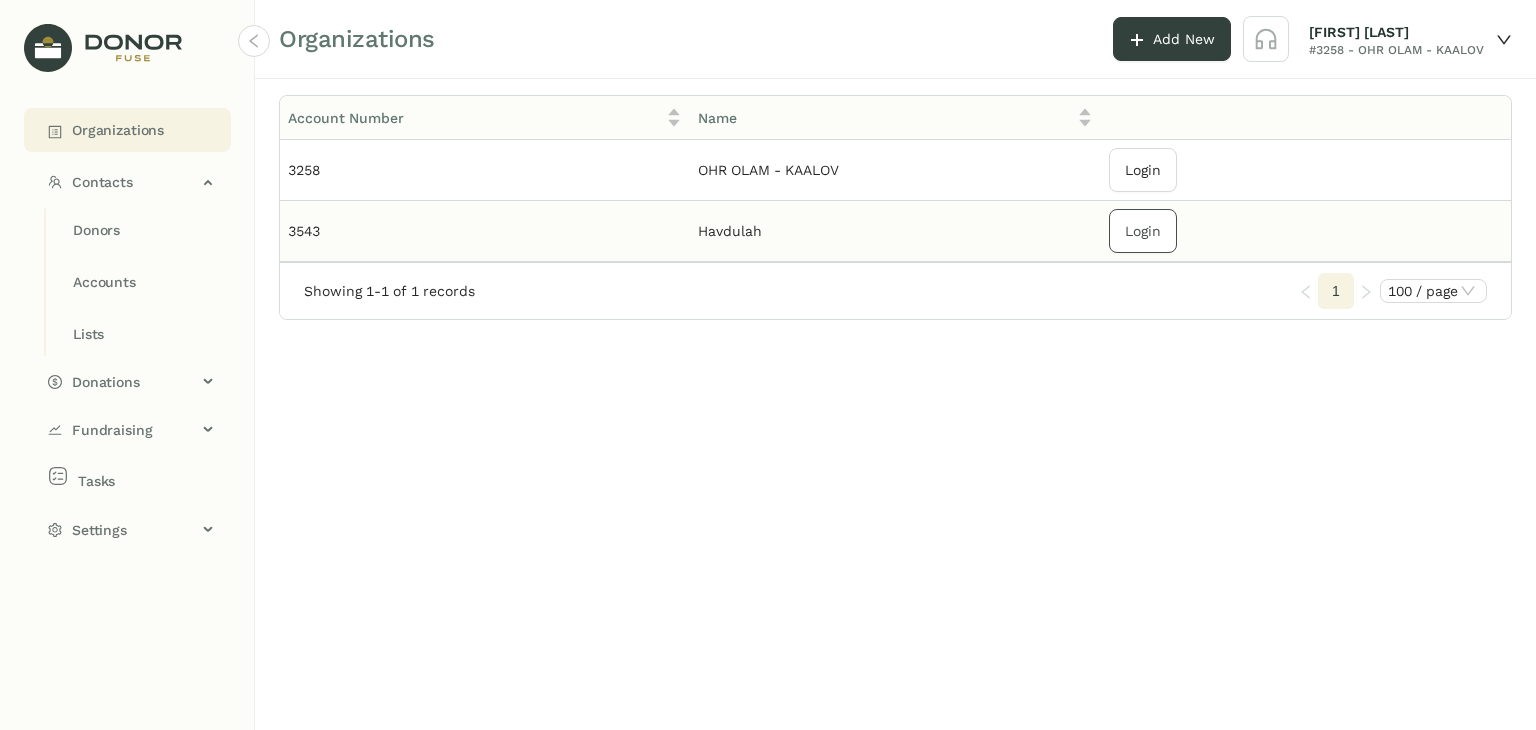 click on "Login" 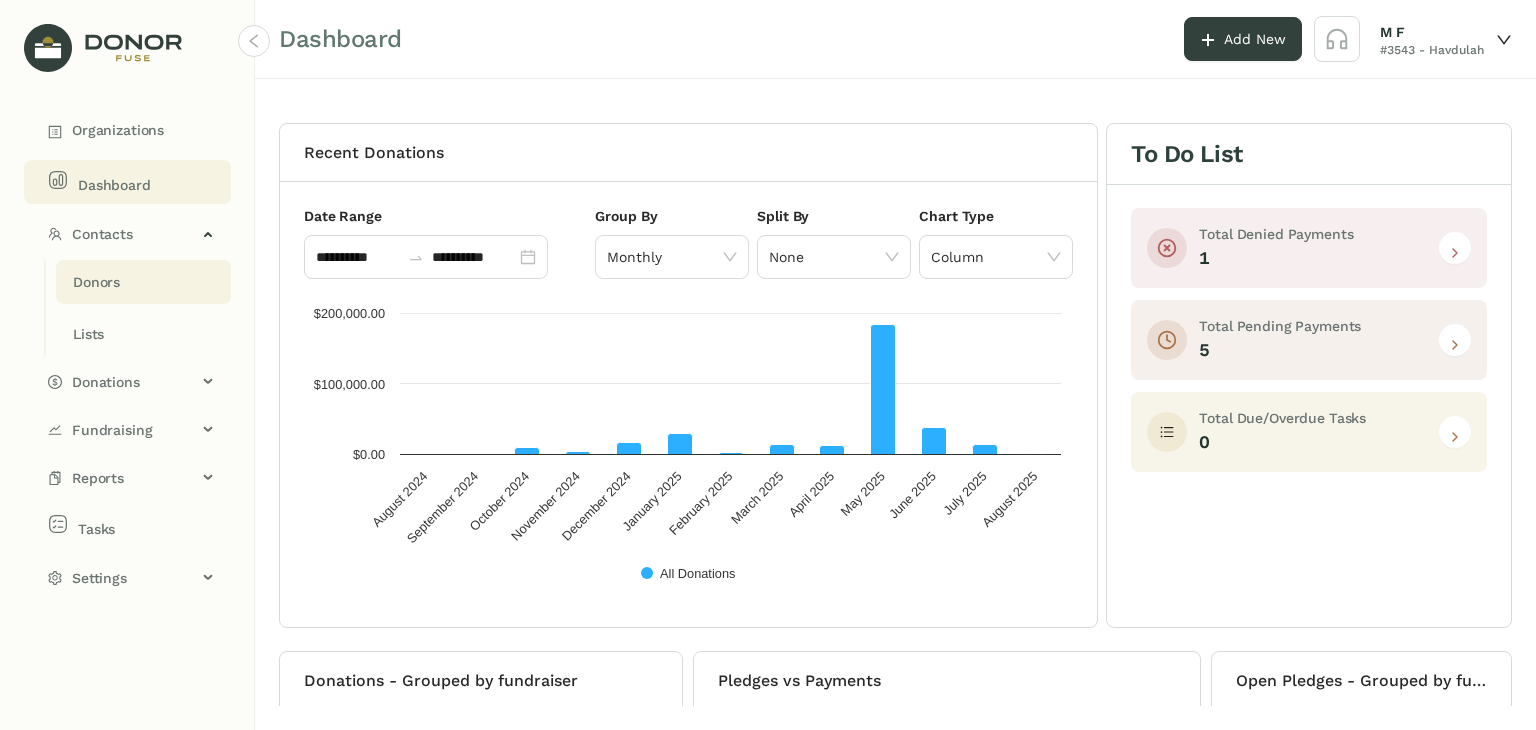 click on "Donors" 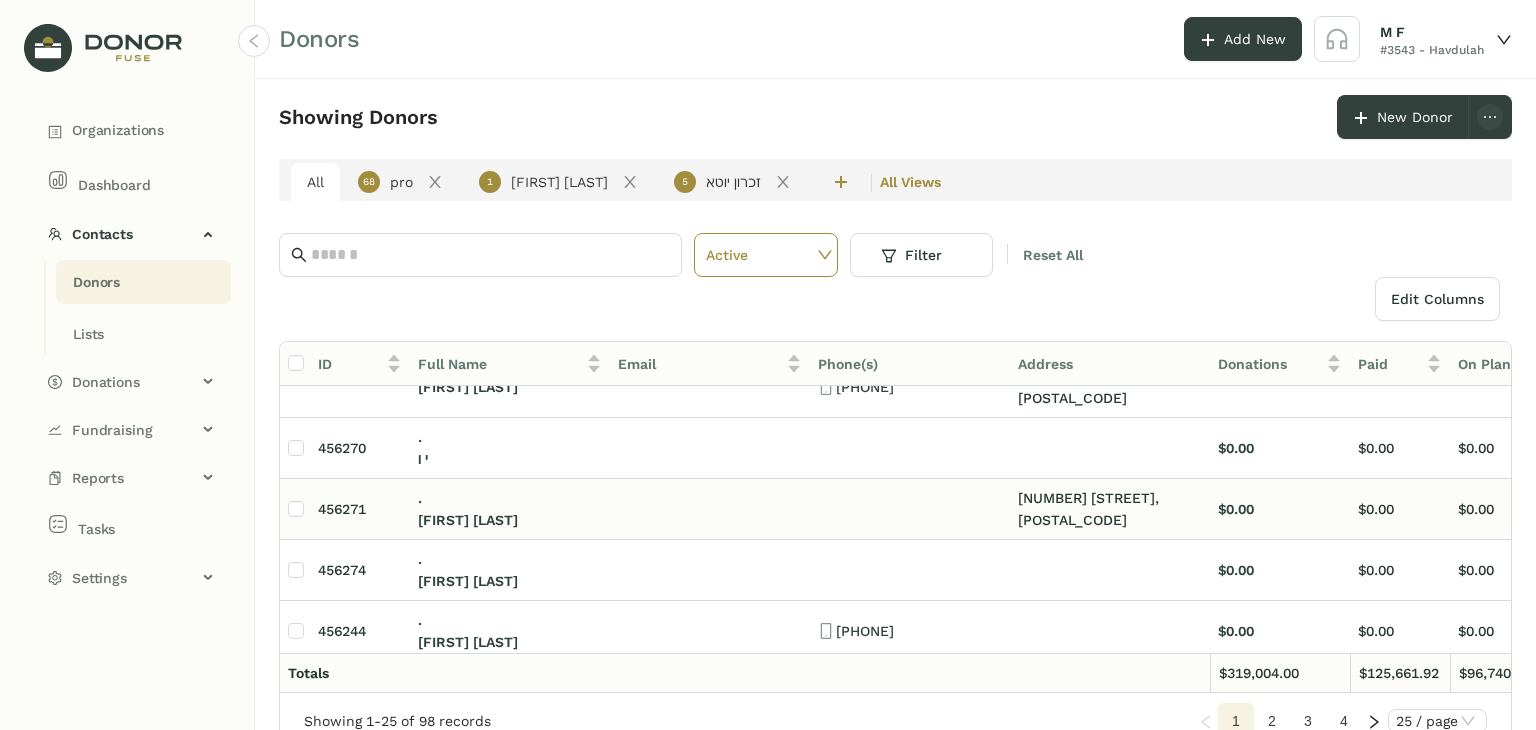 scroll, scrollTop: 0, scrollLeft: 0, axis: both 